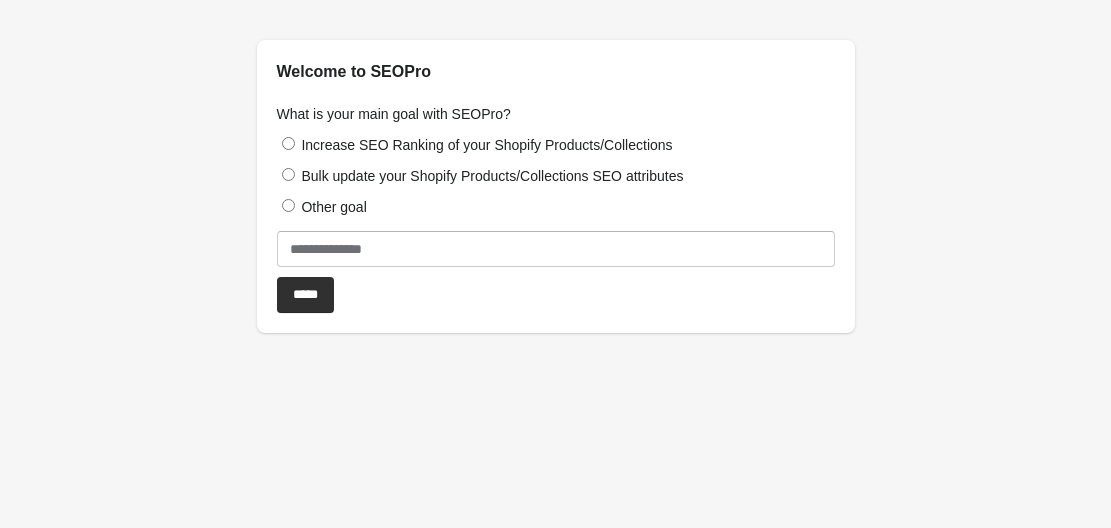 scroll, scrollTop: 0, scrollLeft: 0, axis: both 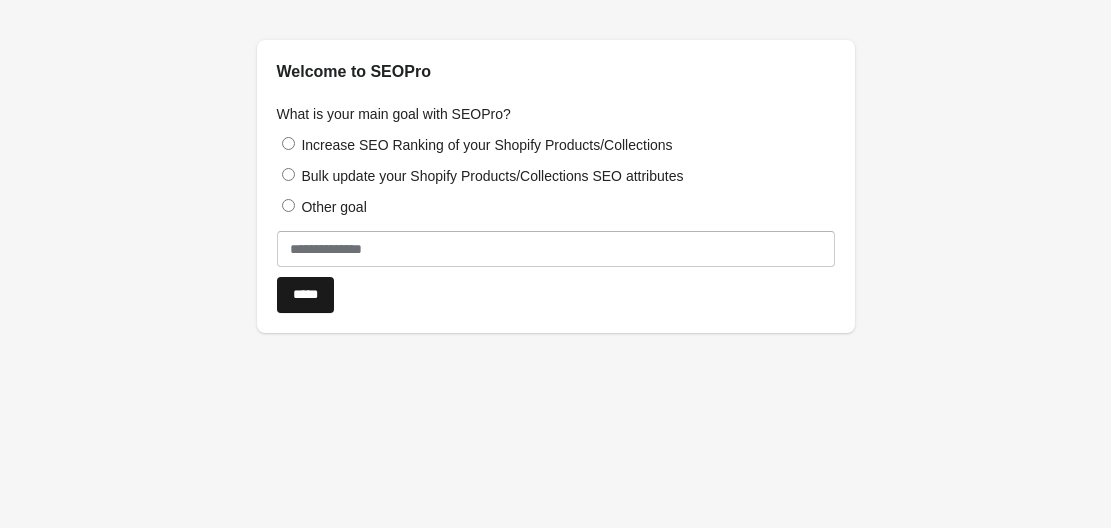 click on "*****" at bounding box center (305, 295) 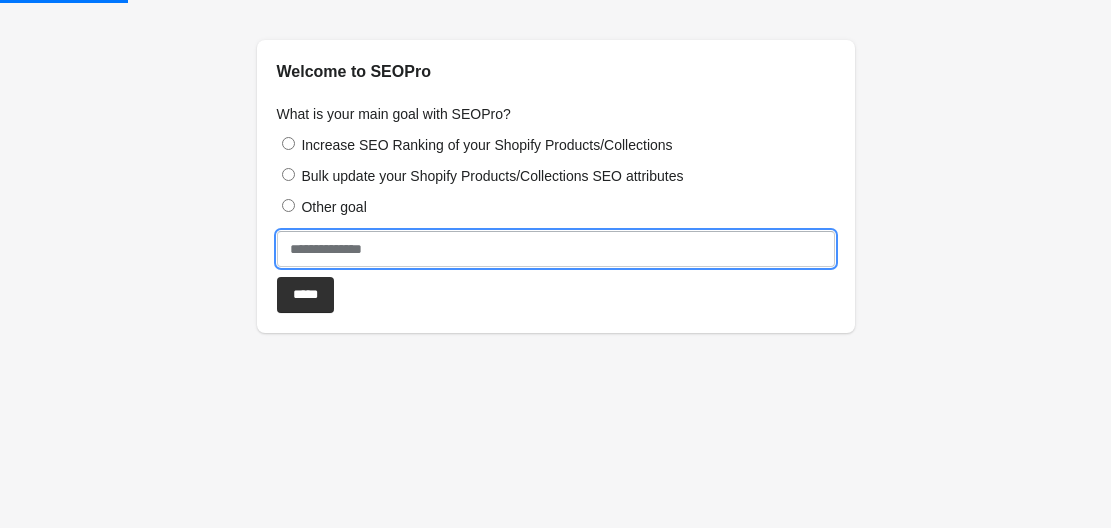 click at bounding box center [556, 249] 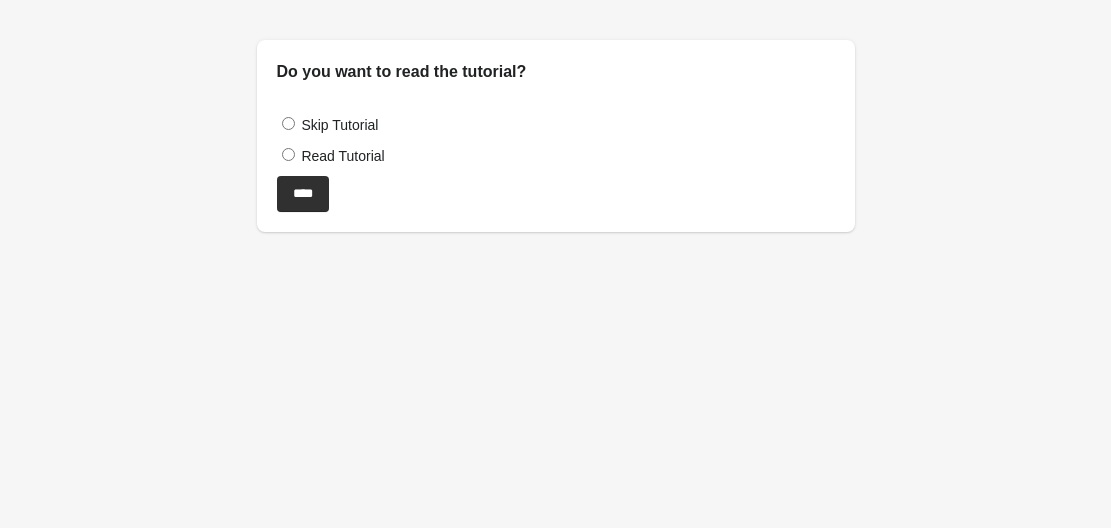 click on "Skip Tutorial" at bounding box center (556, 124) 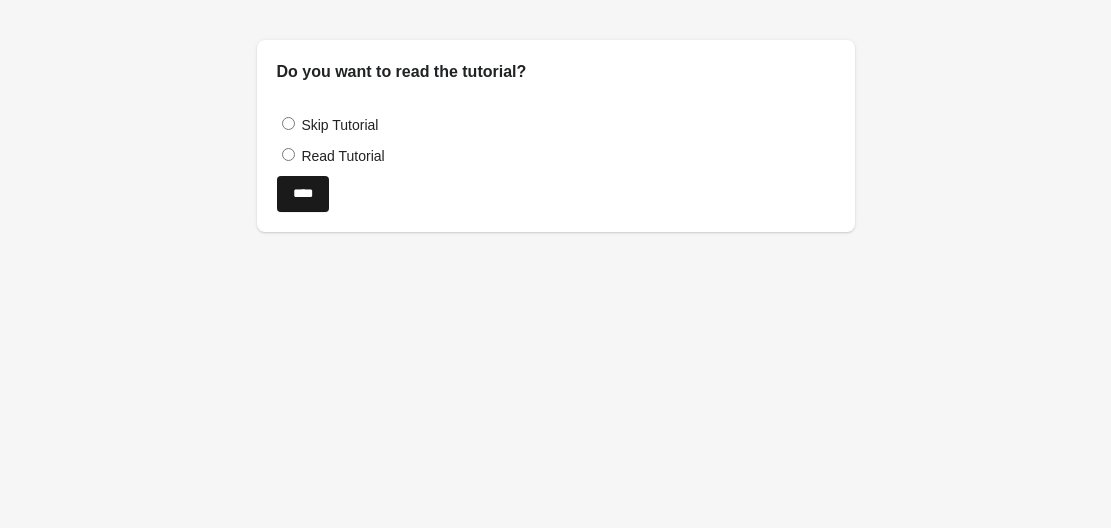 click on "****" at bounding box center (303, 194) 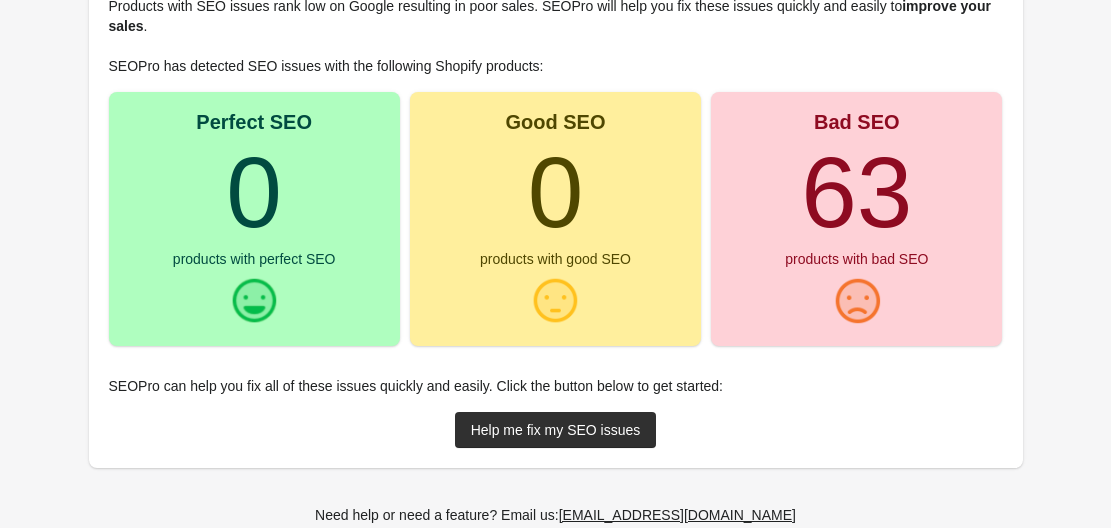 scroll, scrollTop: 355, scrollLeft: 0, axis: vertical 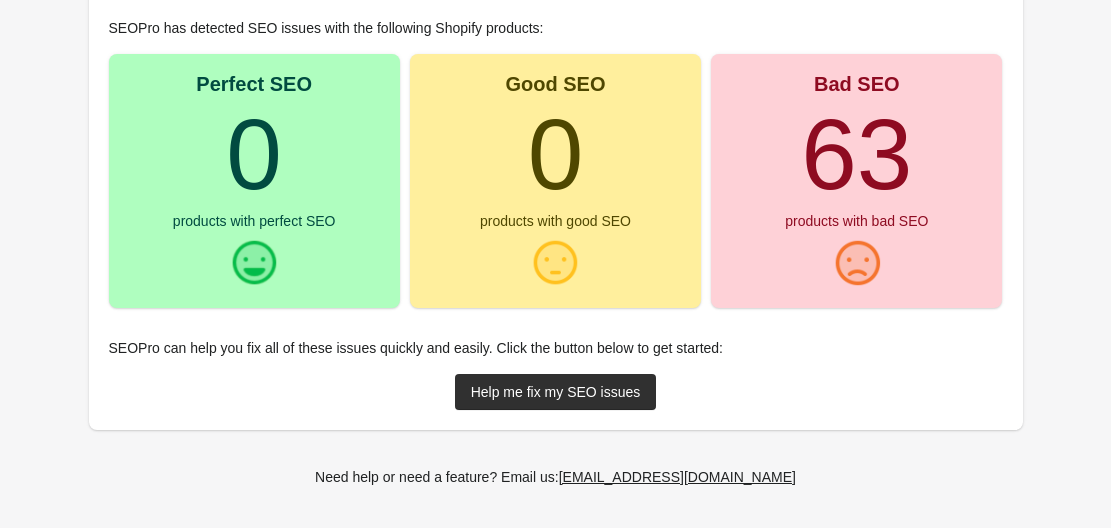 click on "Products with SEO issues rank low on Google resulting in poor sales.
SEOPro will help you fix these issues quickly and easily to  improve your sales .
SEOPro has detected SEO issues with the following Shopify products:
Perfect SEO
0
products with perfect SEO
Good SEO
0
products with good SEO
Bad SEO
63
products with bad SEO
SEOPro can help you fix all of these issues quickly and easily. Click the button below to get started:
Help me fix my SEO issues" at bounding box center [556, 184] 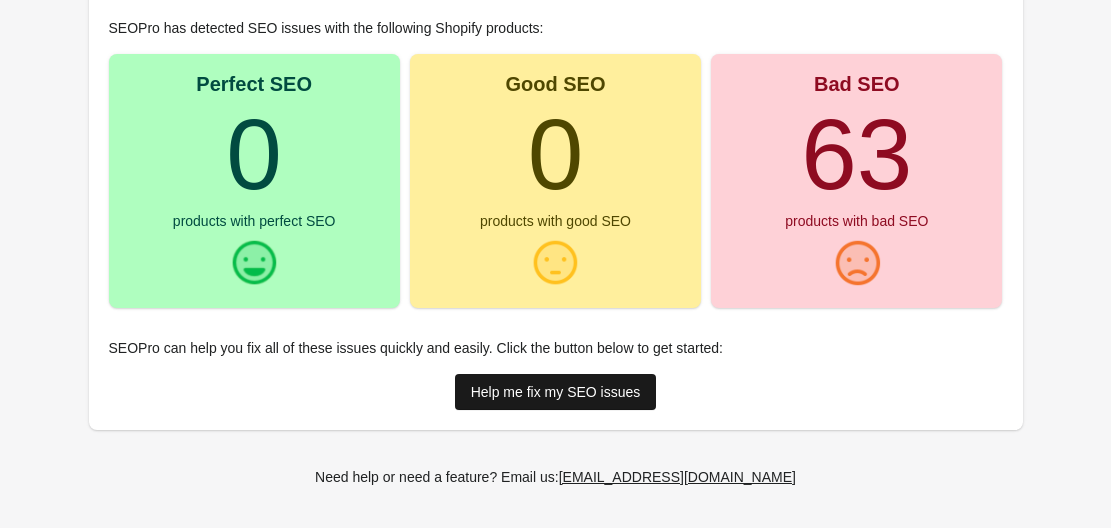 click on "Help me fix my SEO issues" at bounding box center (556, 392) 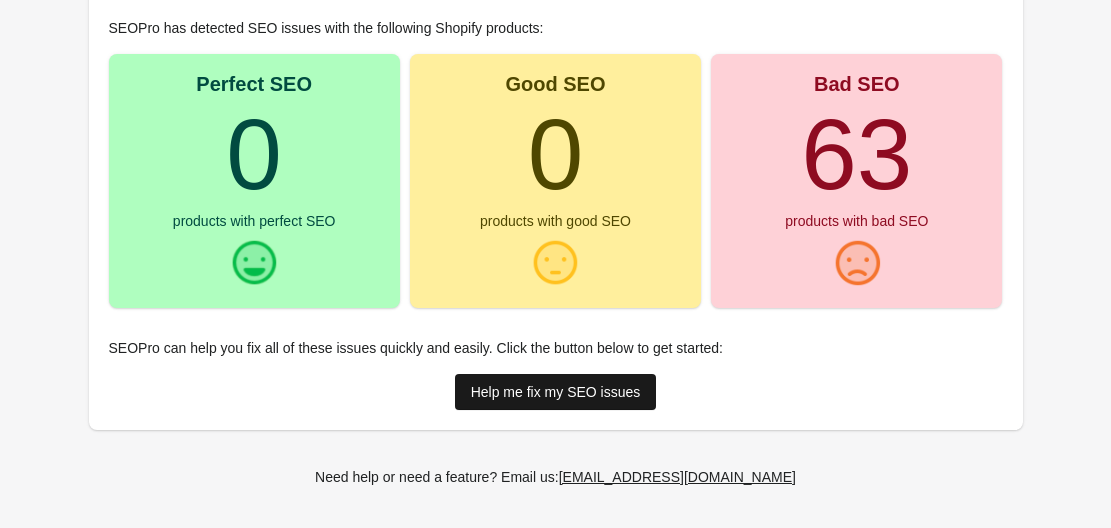 scroll, scrollTop: 0, scrollLeft: 0, axis: both 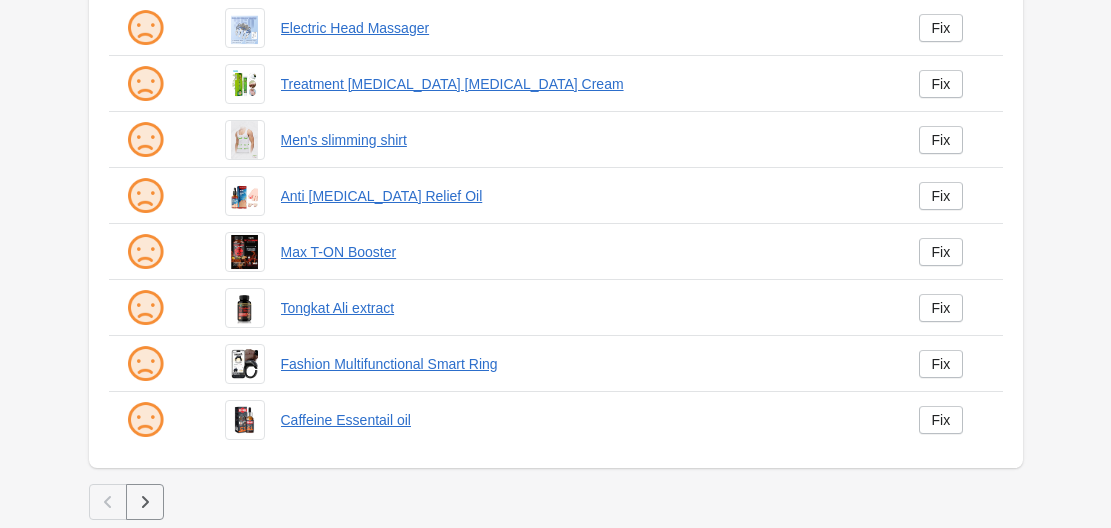 click at bounding box center [145, 502] 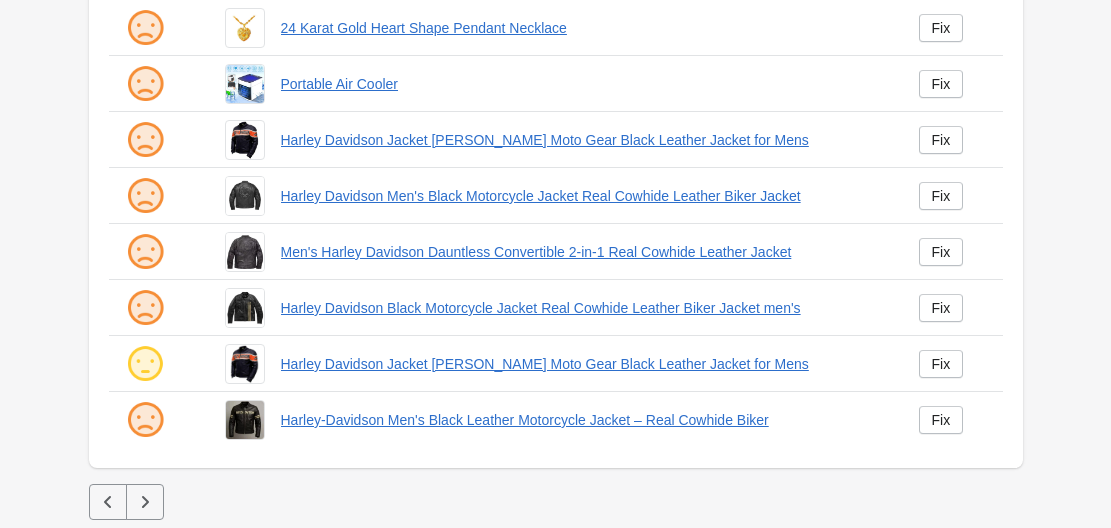 scroll, scrollTop: 0, scrollLeft: 0, axis: both 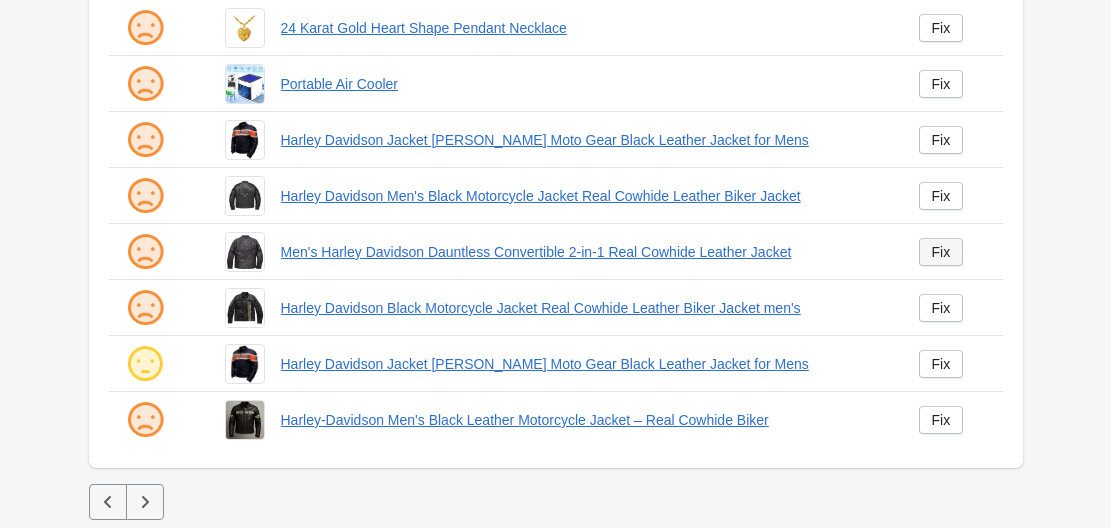 click on "Fix" at bounding box center [941, 252] 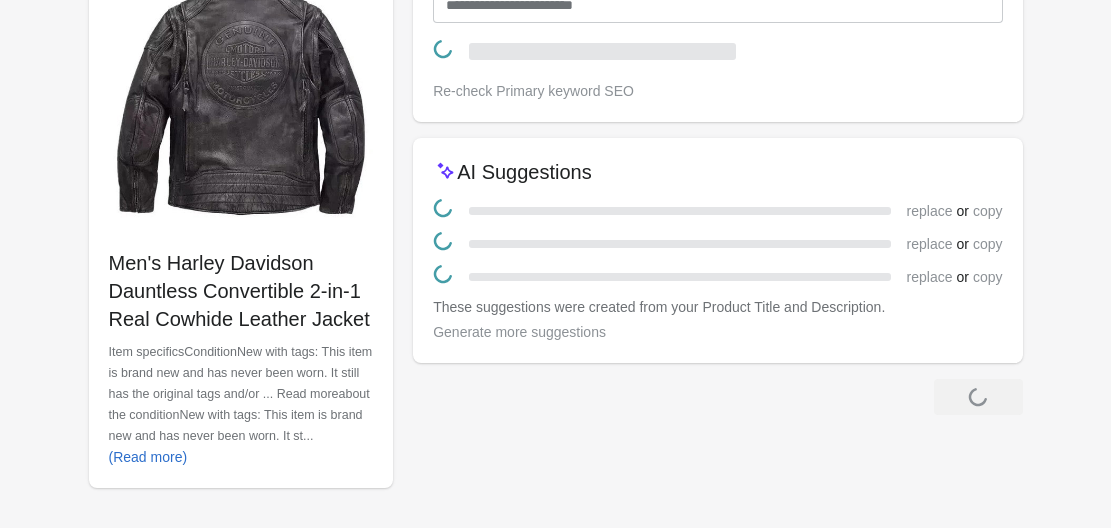 scroll, scrollTop: 0, scrollLeft: 0, axis: both 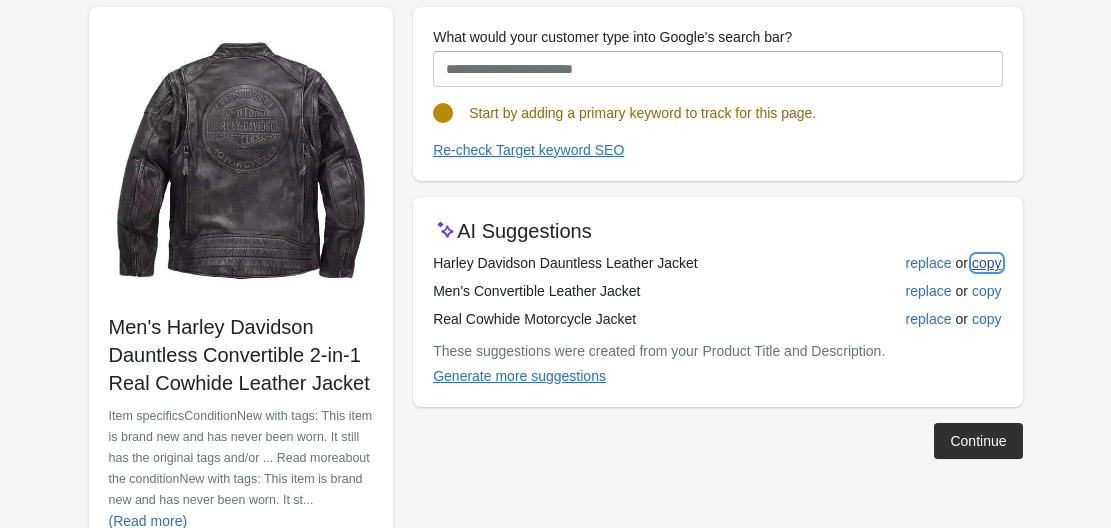 click on "copy" at bounding box center (987, 263) 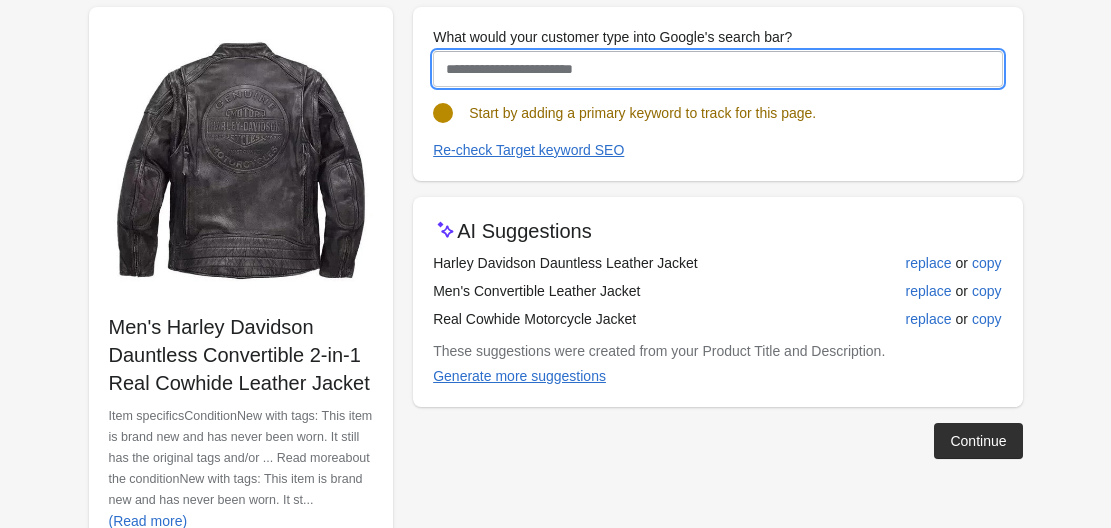 click on "What would your customer type into Google's search bar?" at bounding box center [717, 69] 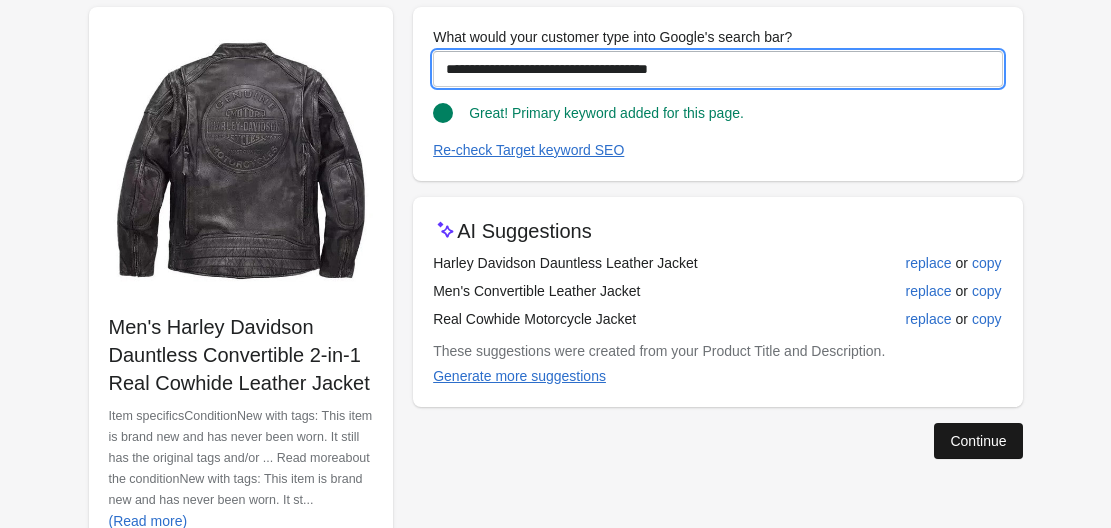 type on "**********" 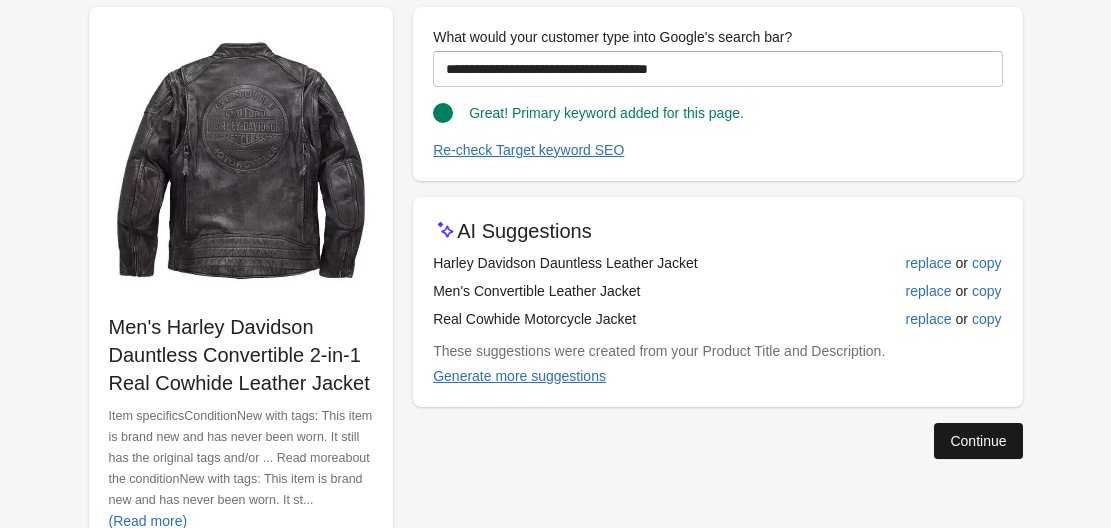 click on "Continue" at bounding box center (978, 441) 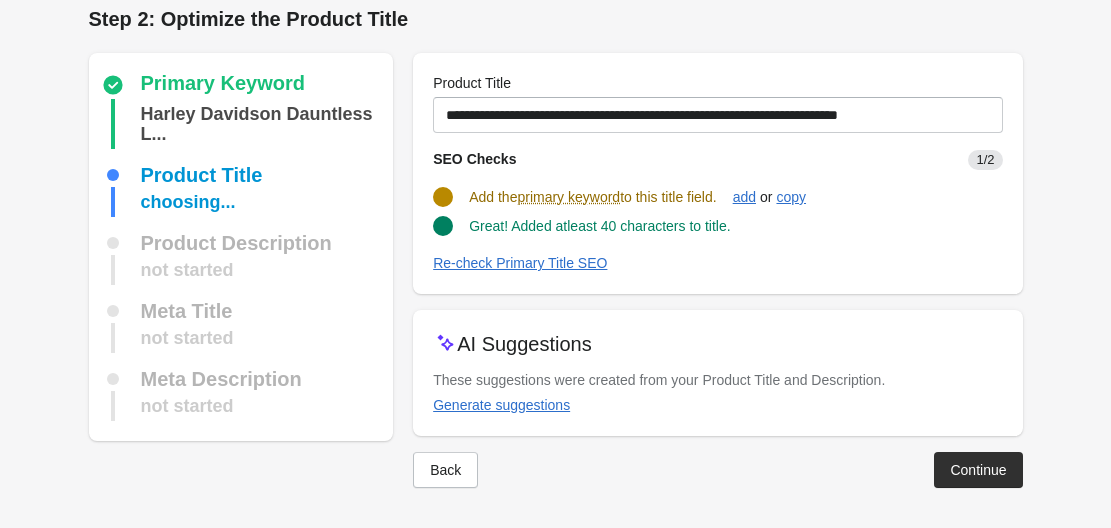scroll, scrollTop: 14, scrollLeft: 0, axis: vertical 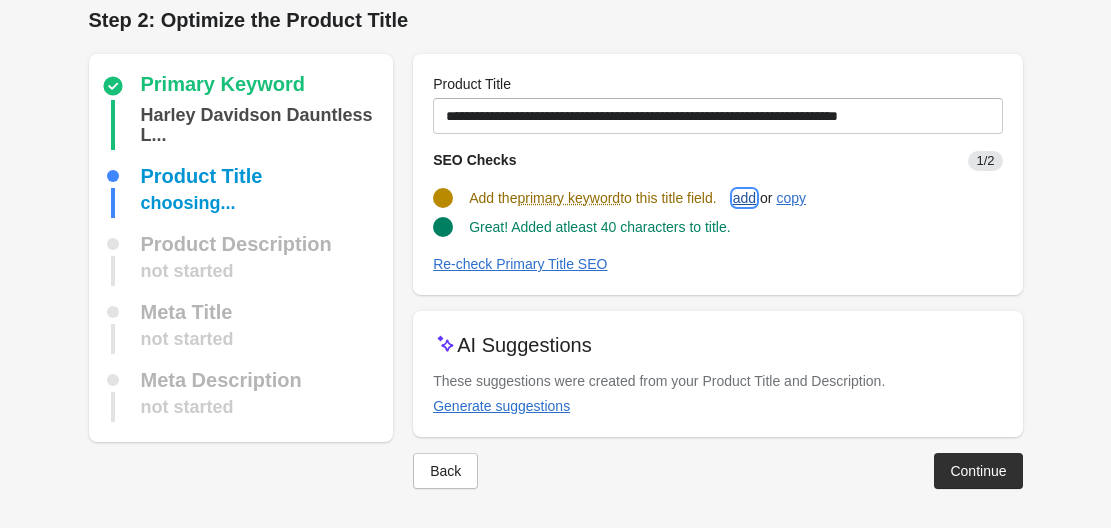 click on "add" at bounding box center (744, 198) 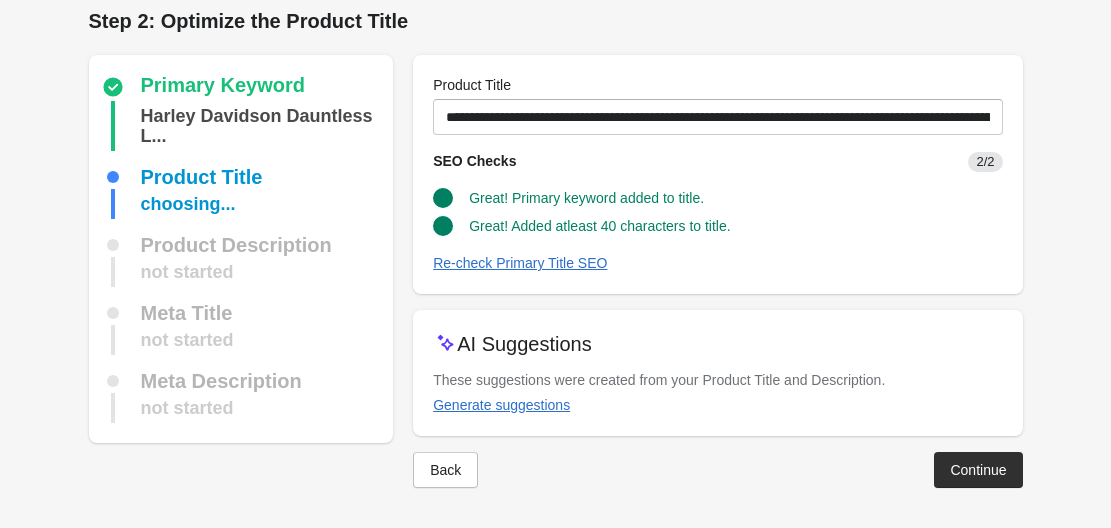 scroll, scrollTop: 12, scrollLeft: 0, axis: vertical 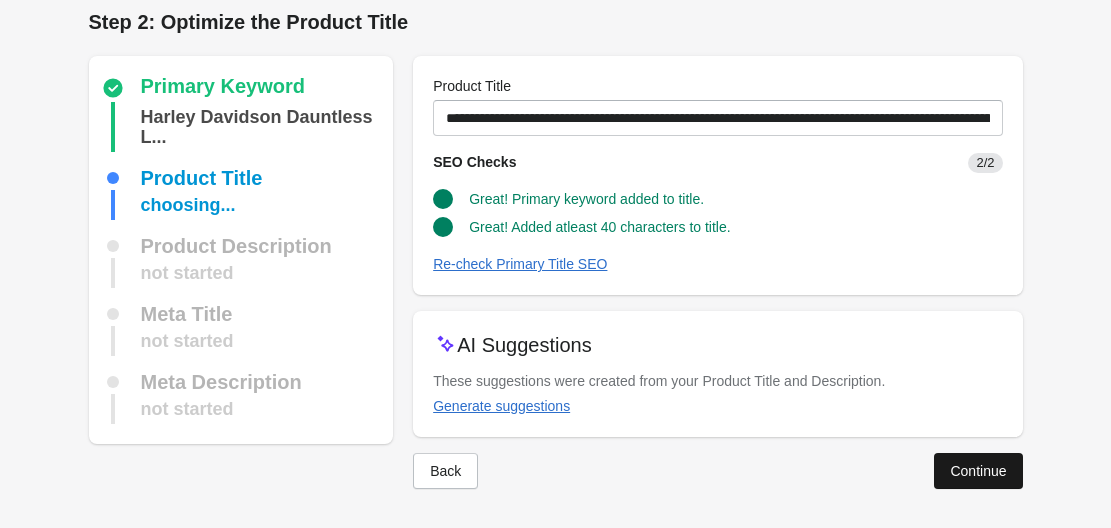 click on "Continue" at bounding box center [978, 471] 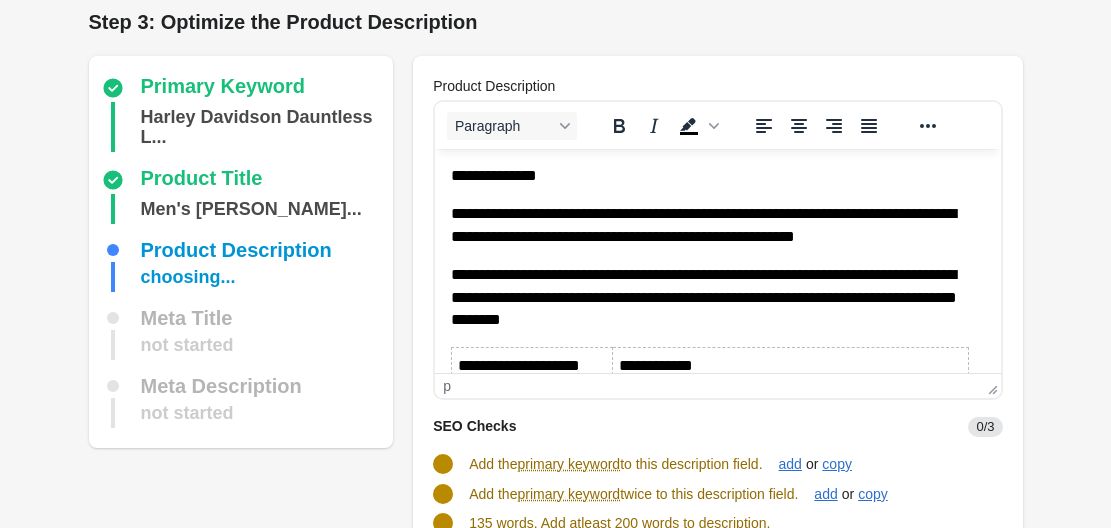 scroll, scrollTop: 0, scrollLeft: 0, axis: both 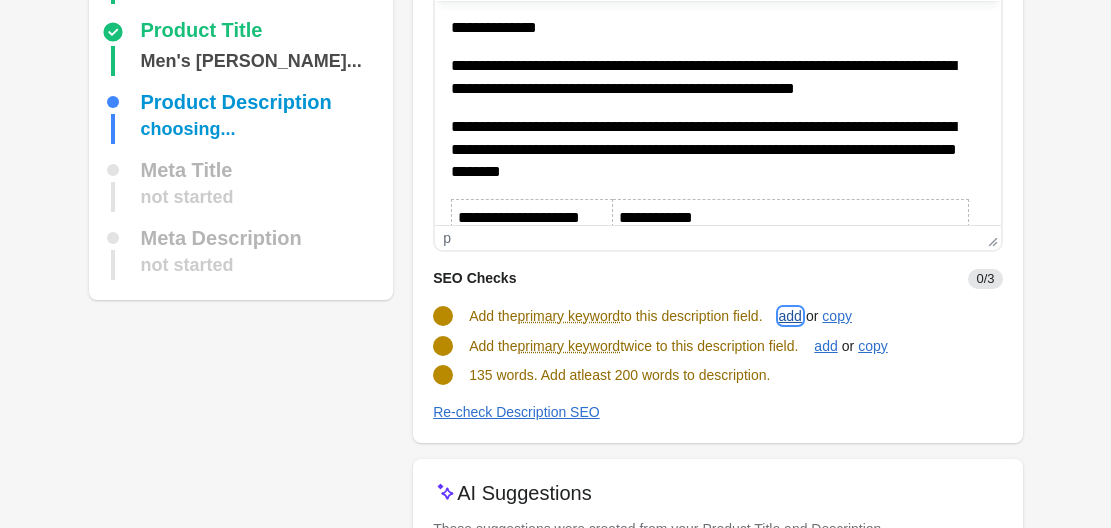 click on "add" at bounding box center [790, 316] 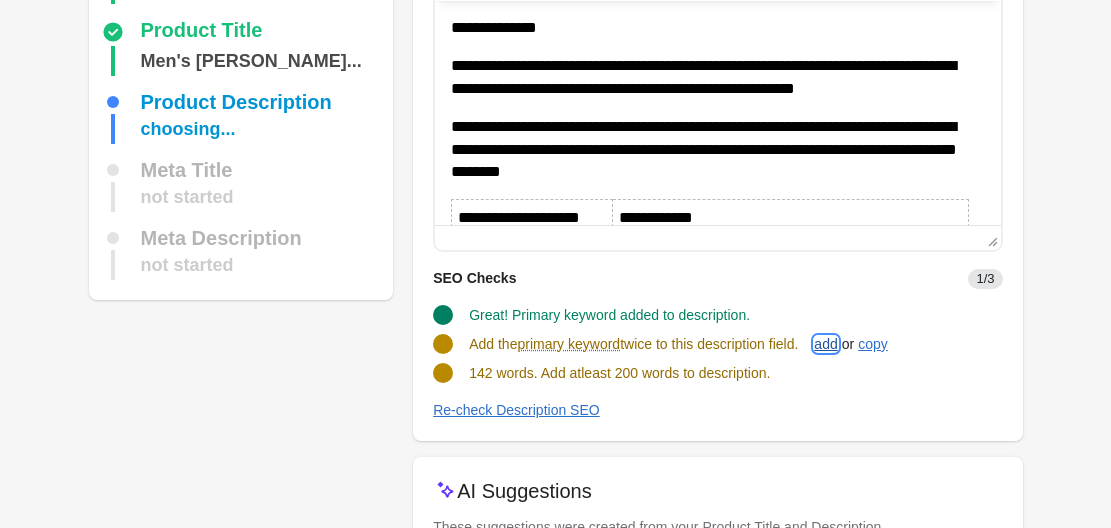 click on "add" at bounding box center [825, 344] 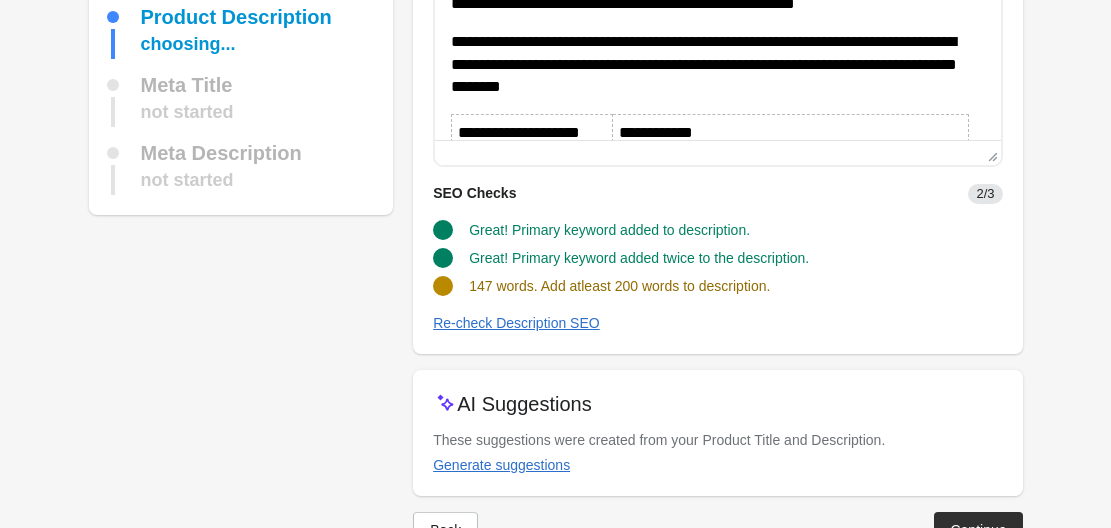scroll, scrollTop: 304, scrollLeft: 0, axis: vertical 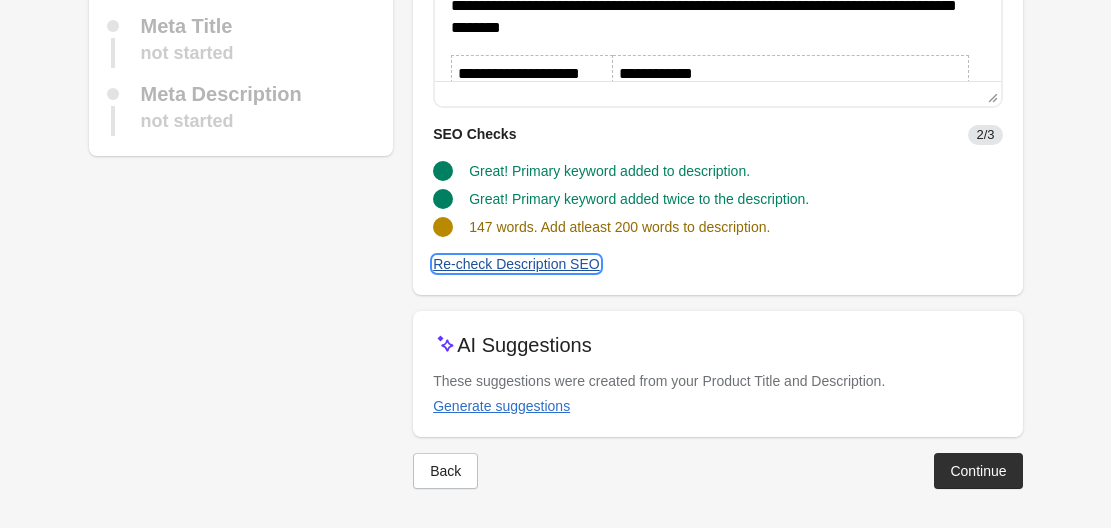 click on "Re-check Description SEO" at bounding box center (516, 264) 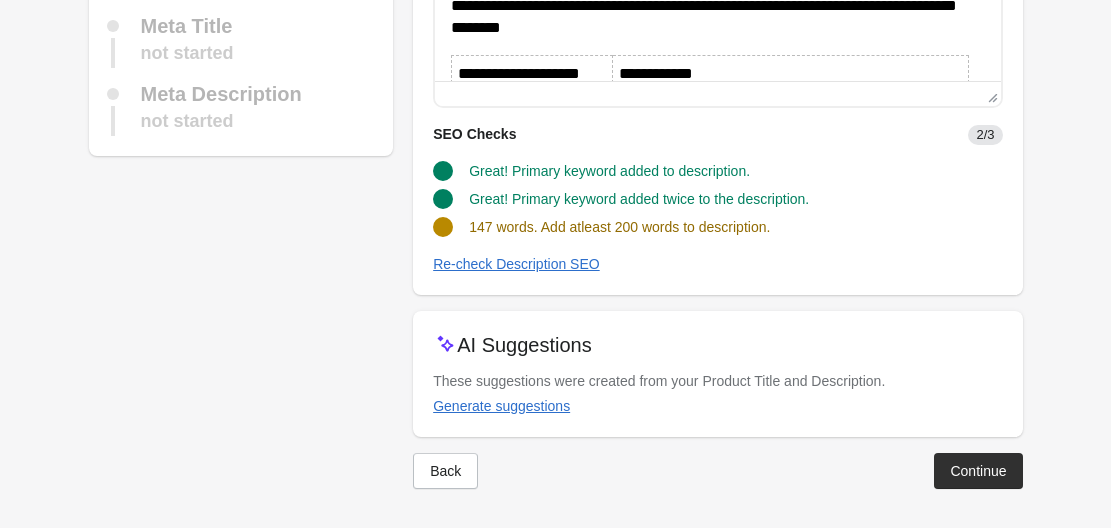 click on "147 words. Add atleast 200 words to description." at bounding box center (619, 227) 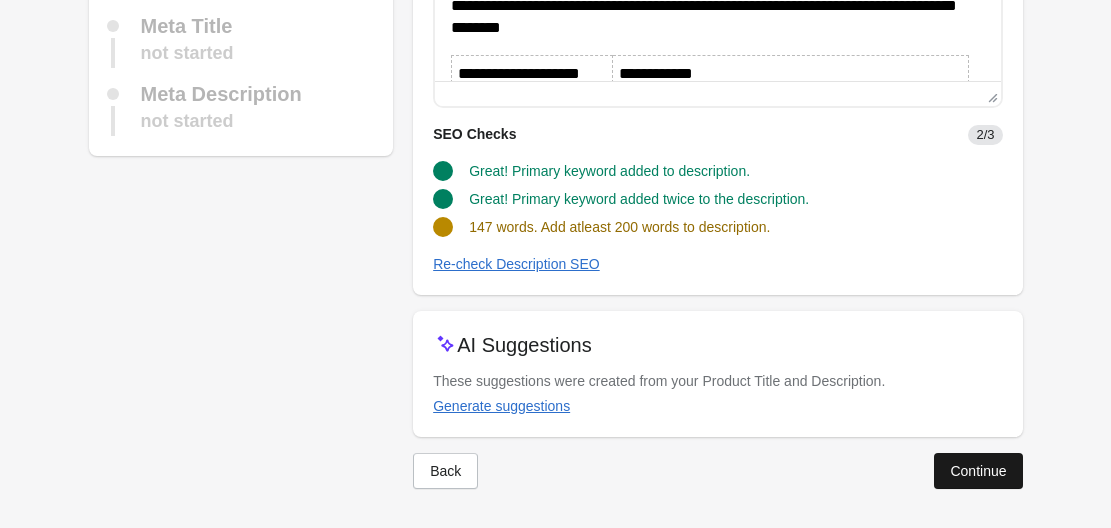 click on "Continue" at bounding box center (978, 471) 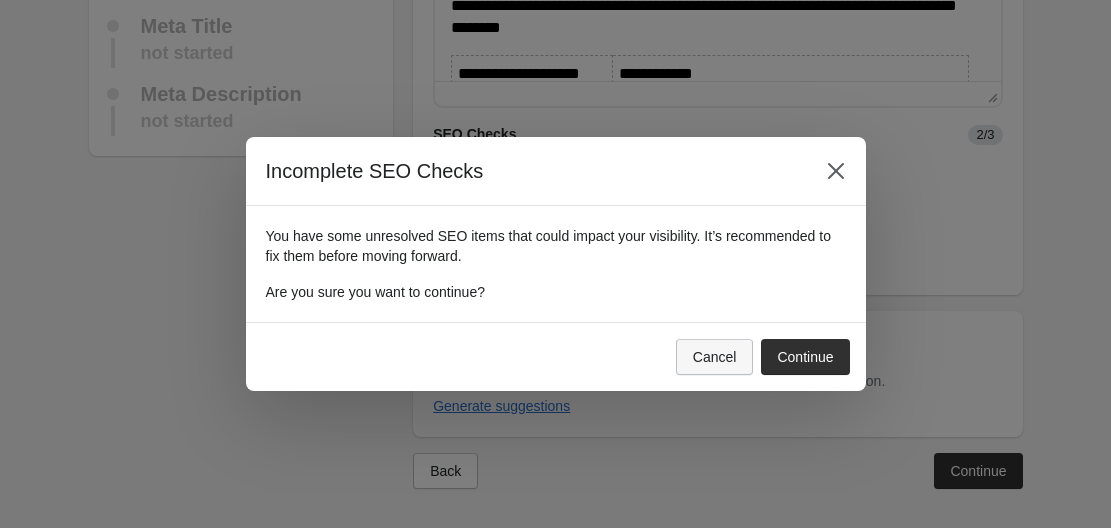 click on "Cancel" at bounding box center (715, 357) 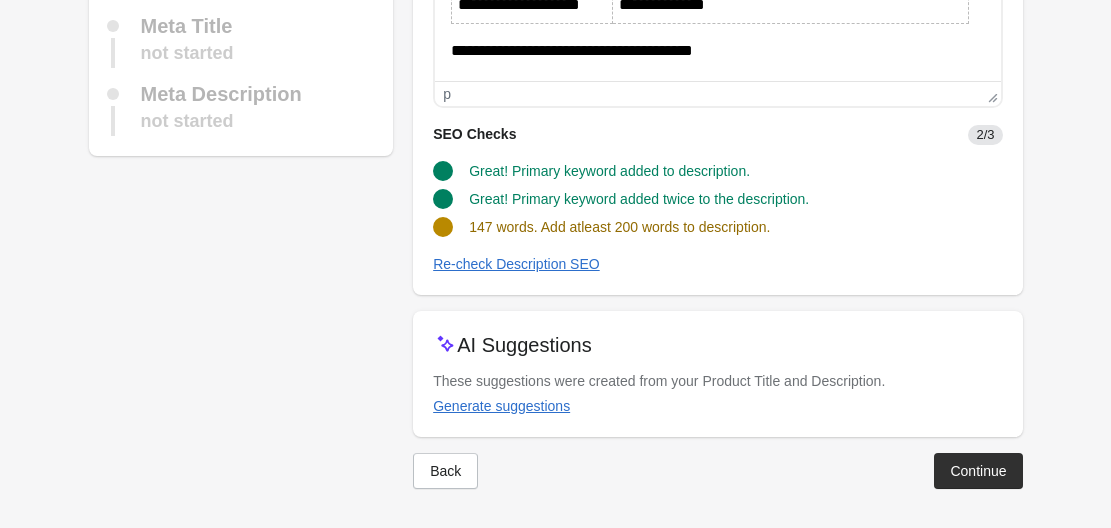 scroll, scrollTop: 959, scrollLeft: 0, axis: vertical 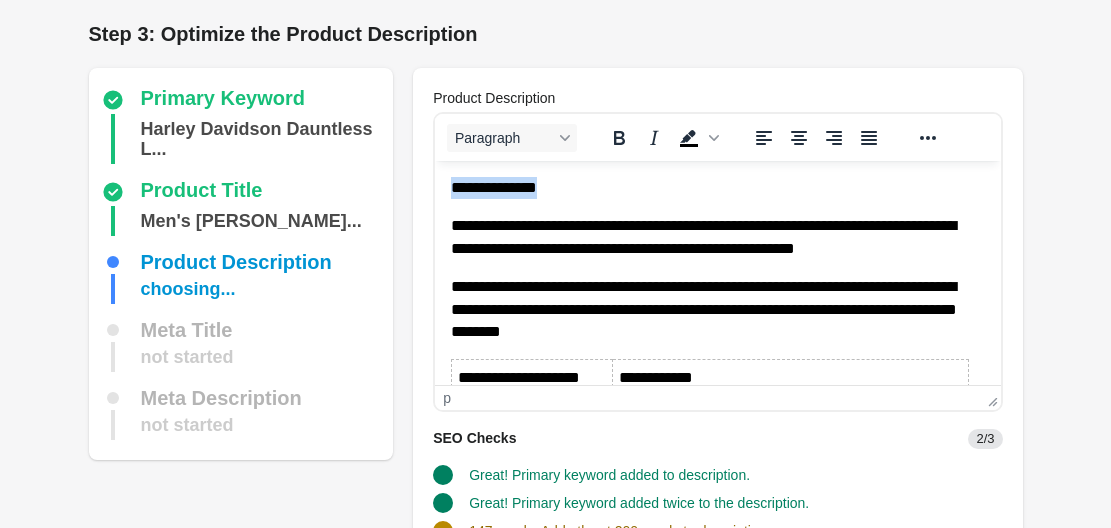 click on "**********" at bounding box center (710, 188) 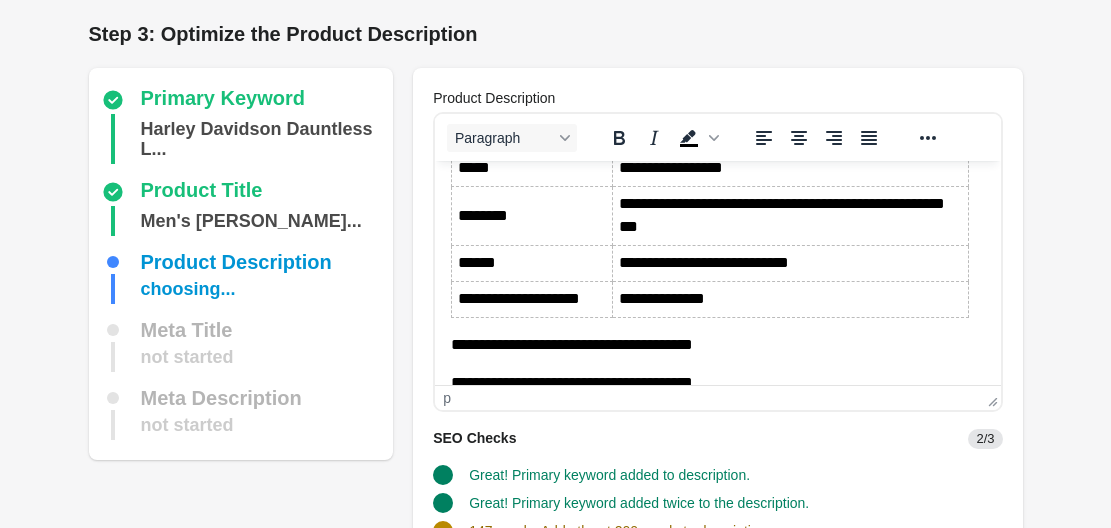 scroll, scrollTop: 959, scrollLeft: 0, axis: vertical 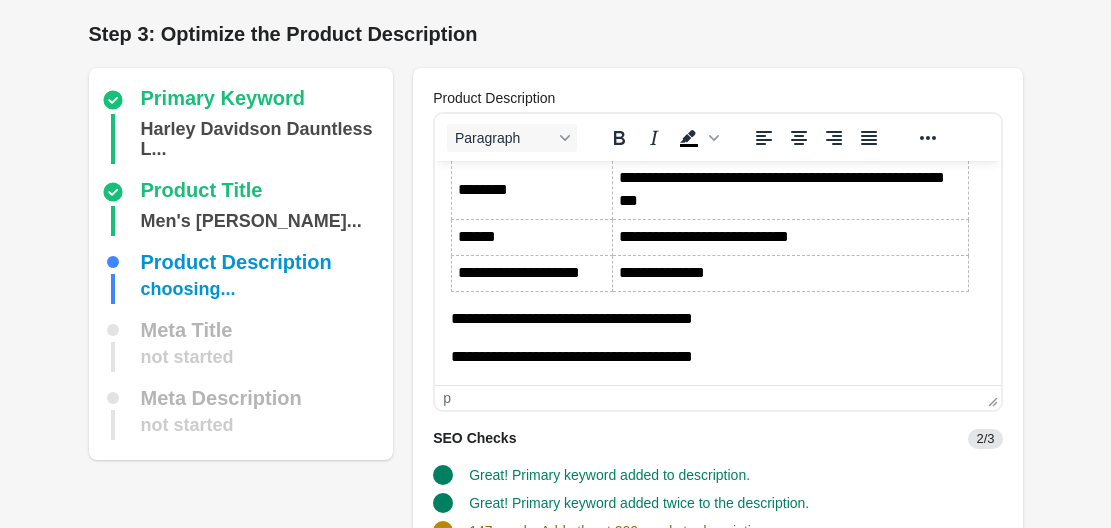 drag, startPoint x: 990, startPoint y: 207, endPoint x: 1444, endPoint y: 532, distance: 558.3377 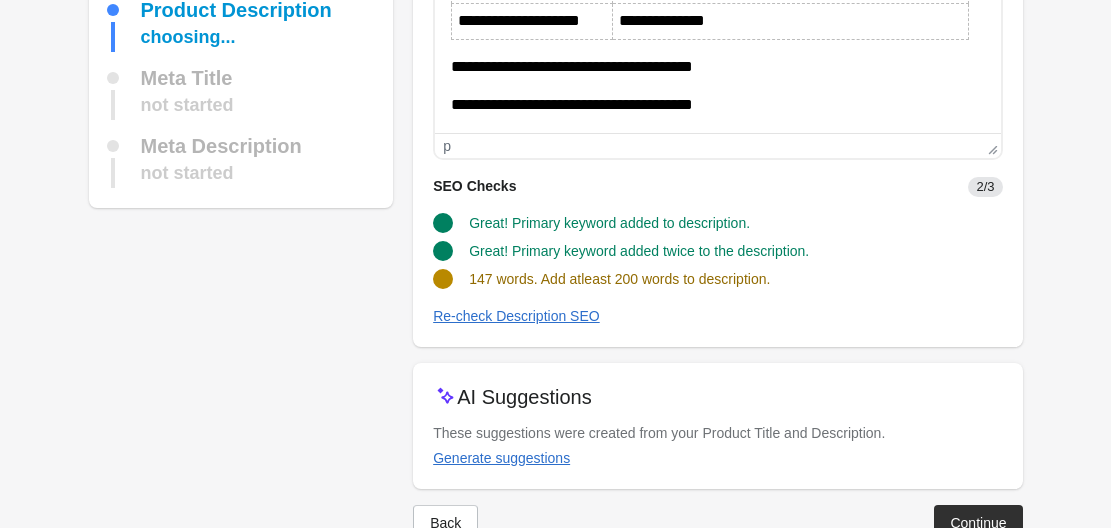 scroll, scrollTop: 282, scrollLeft: 0, axis: vertical 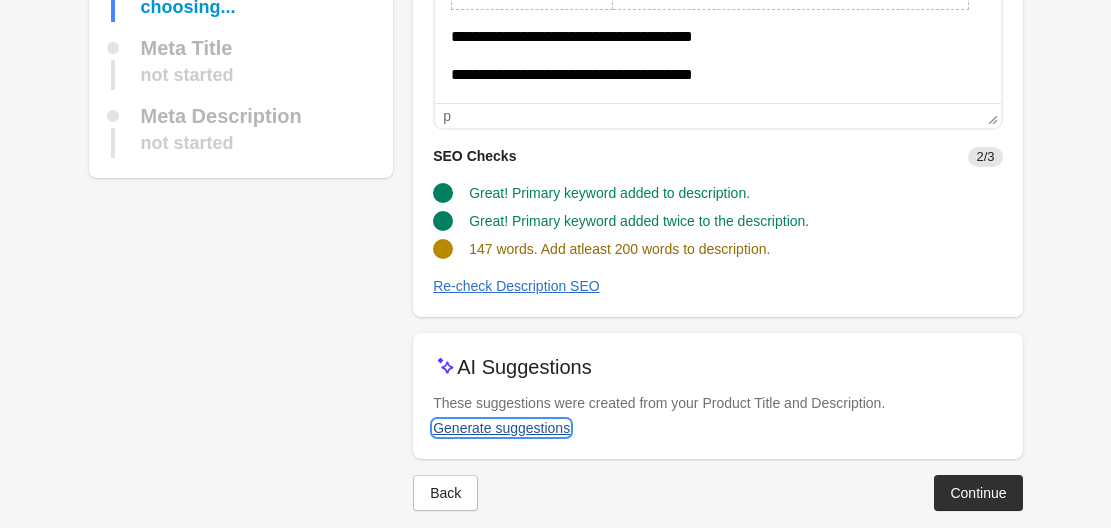 click on "Generate suggestions" at bounding box center (501, 428) 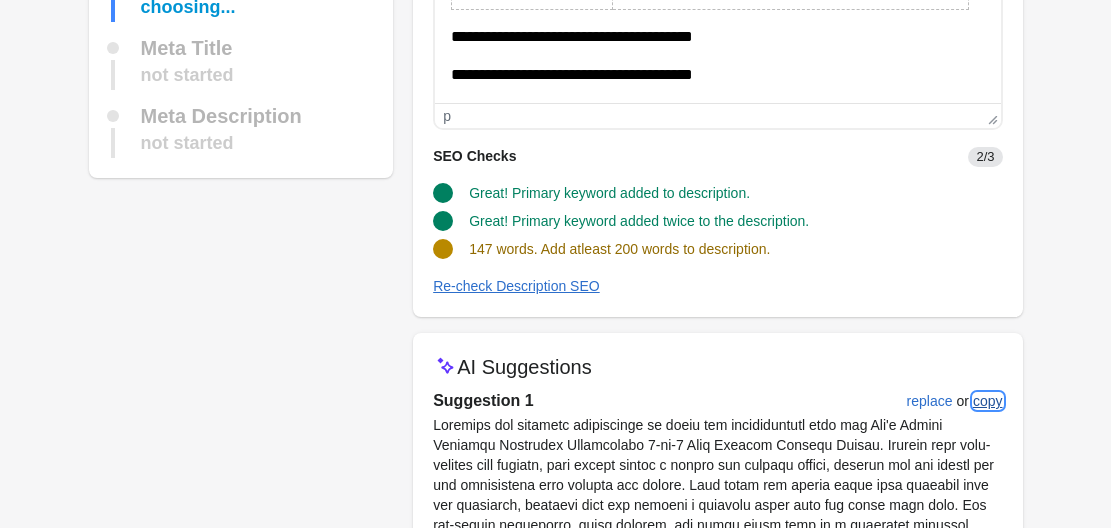 click on "copy" at bounding box center (988, 401) 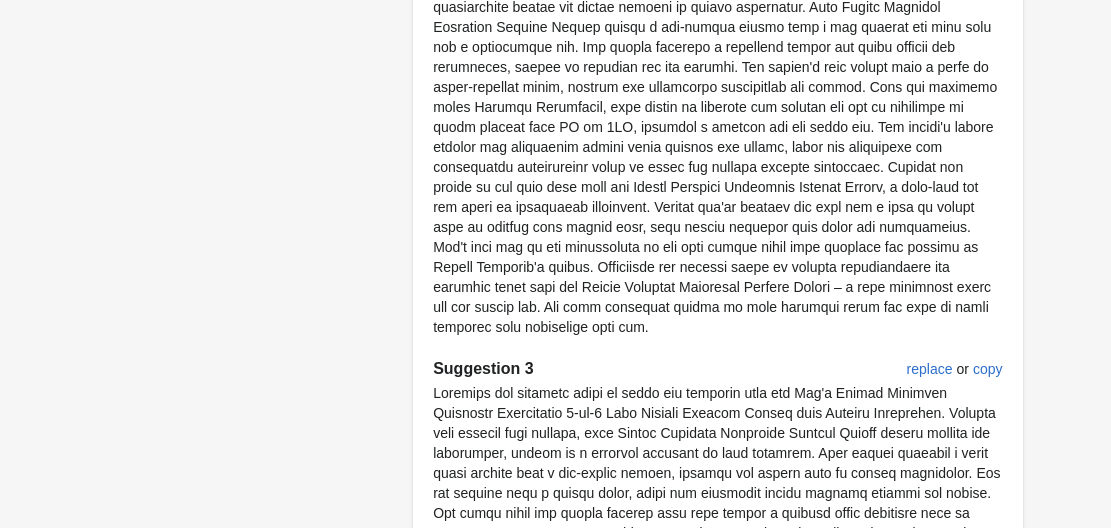 scroll, scrollTop: 1209, scrollLeft: 0, axis: vertical 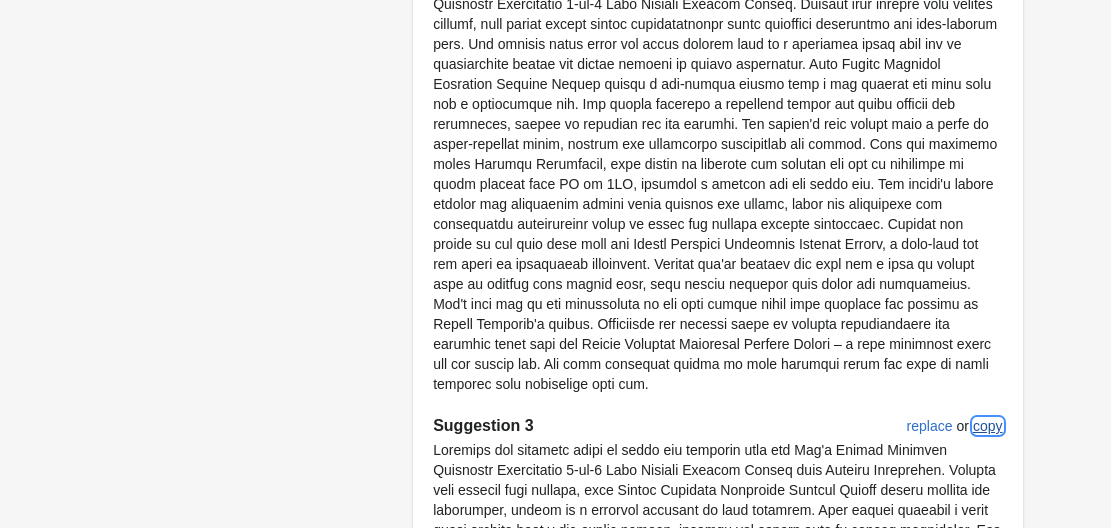 click on "copy" at bounding box center [988, 426] 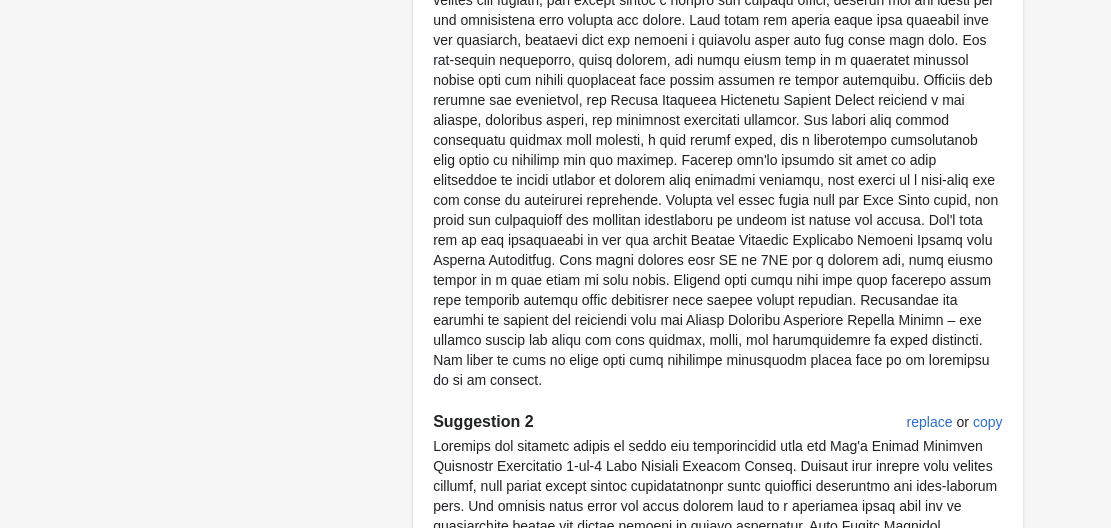 scroll, scrollTop: 285, scrollLeft: 0, axis: vertical 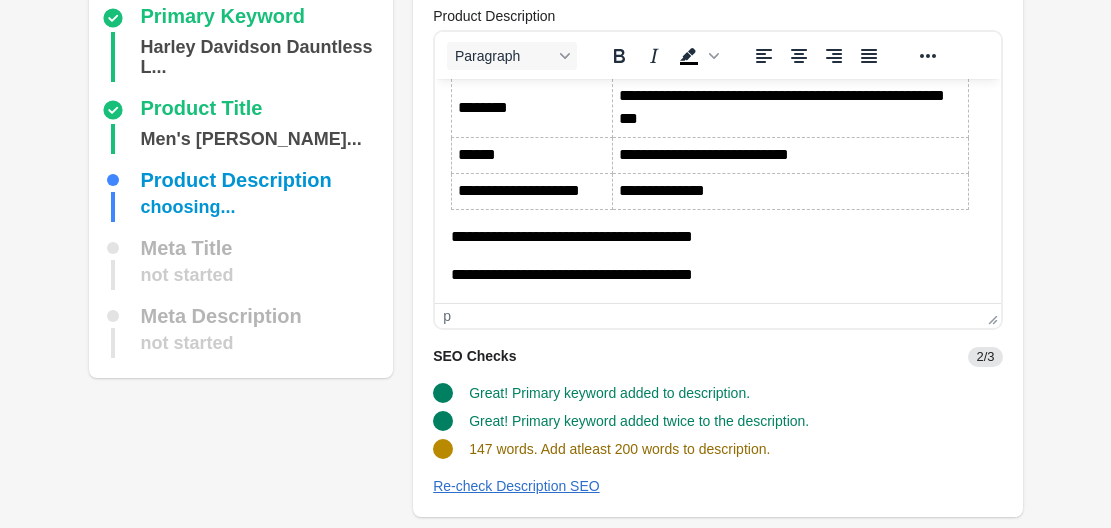 click on "**********" at bounding box center (710, 237) 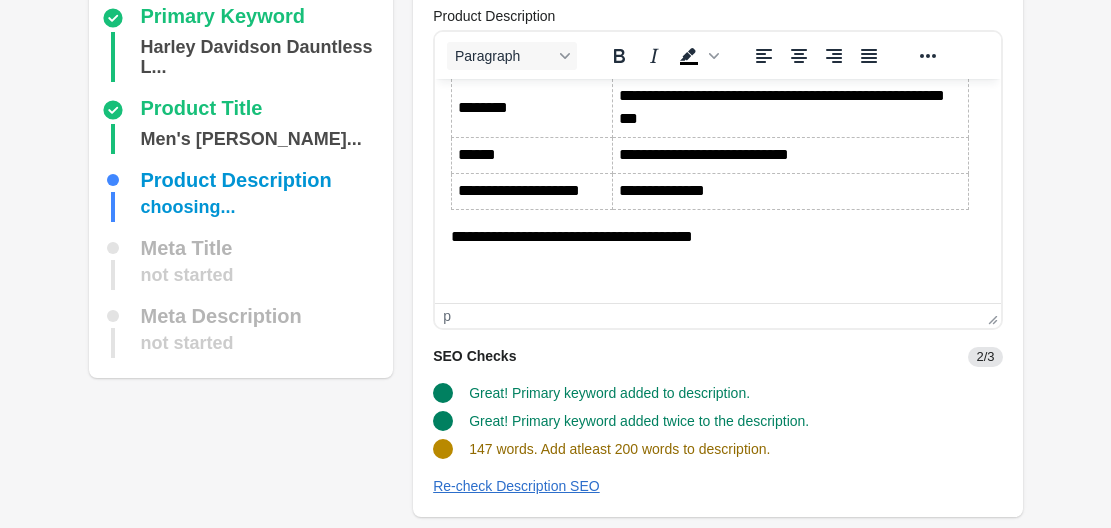 paste 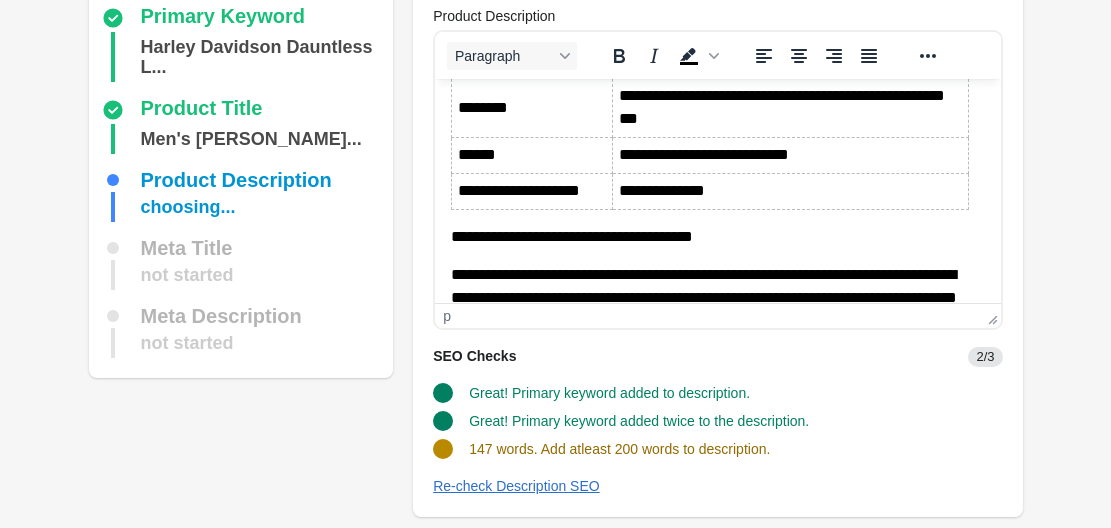 scroll, scrollTop: 1541, scrollLeft: 0, axis: vertical 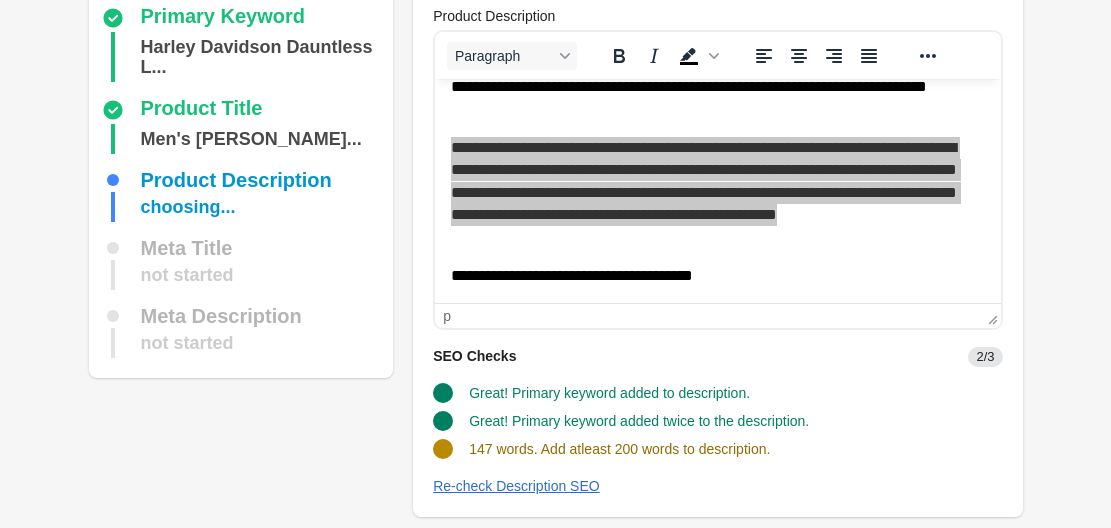 click on "Step 3: Optimize the Product Description
Primary Keyword
Harley Davidson Dauntless L...
Product Title
Men's [PERSON_NAME]...
Product Description
choosing...
Meta Title
not started" at bounding box center [556, 1023] 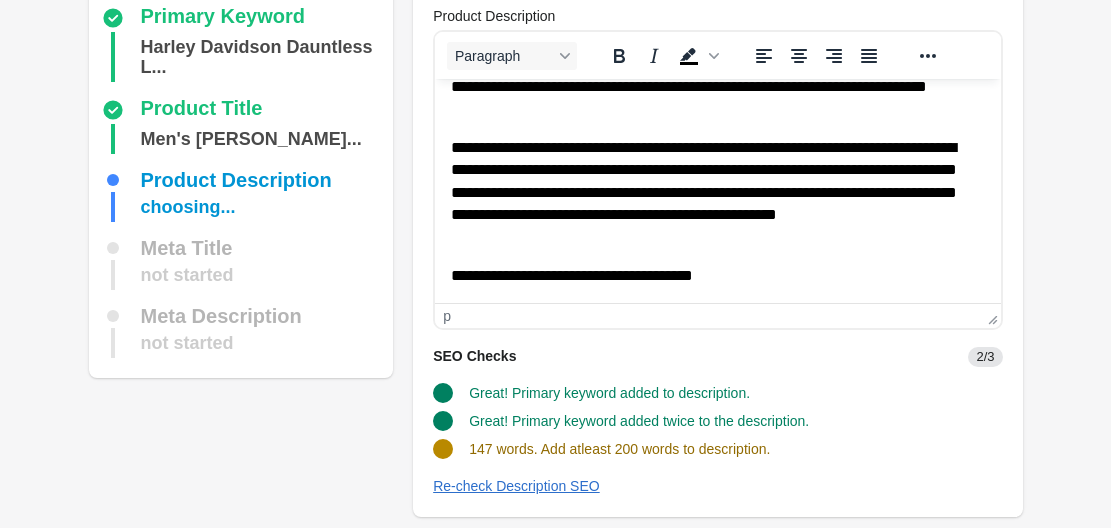 click on "**********" at bounding box center (717, -608) 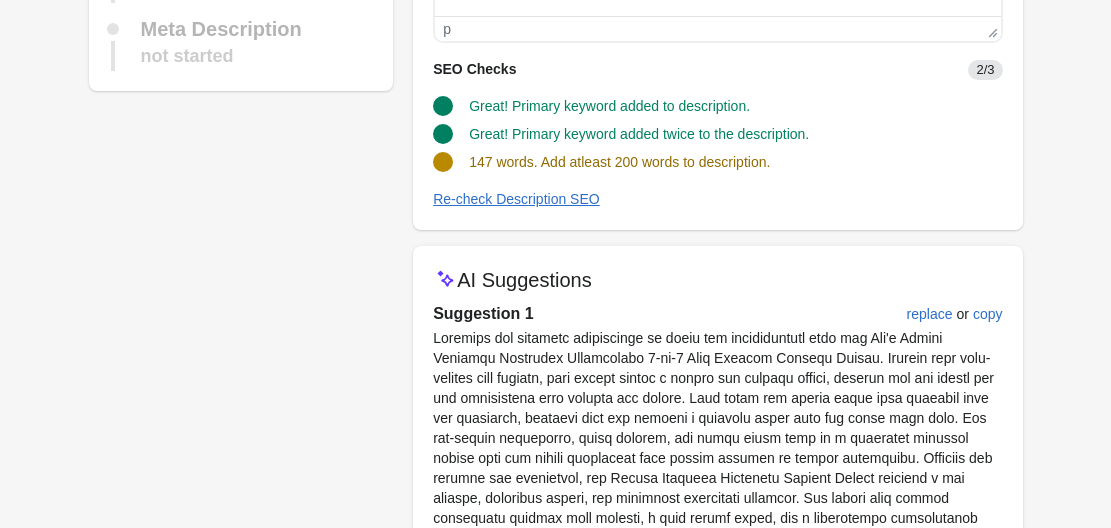 scroll, scrollTop: 373, scrollLeft: 0, axis: vertical 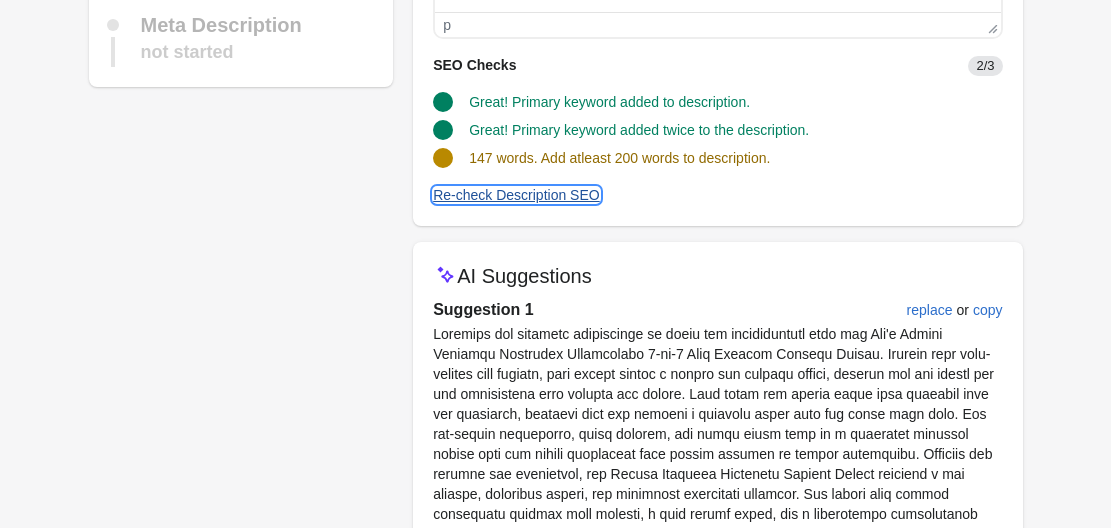 click on "Re-check Description SEO" at bounding box center (516, 195) 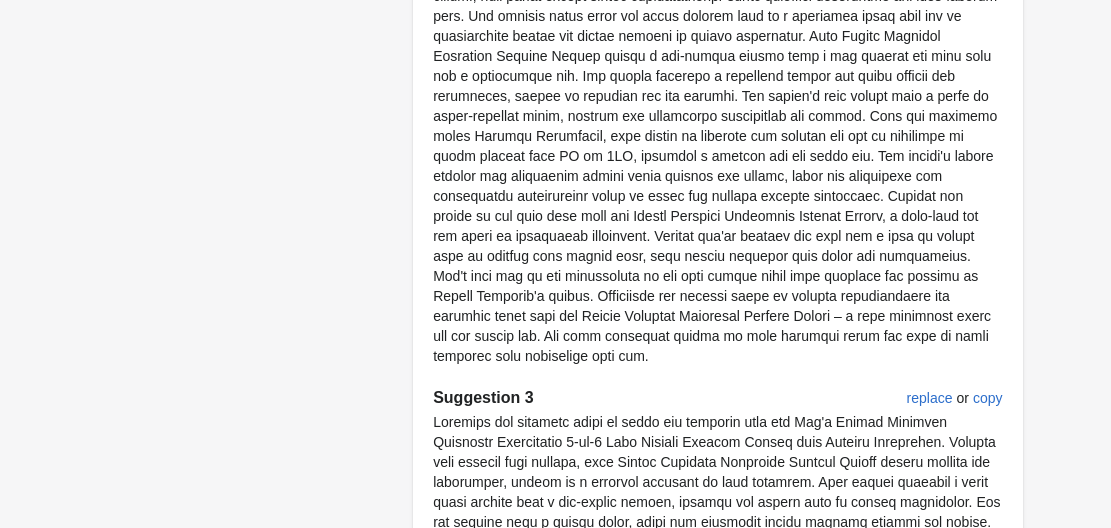 scroll, scrollTop: 1642, scrollLeft: 0, axis: vertical 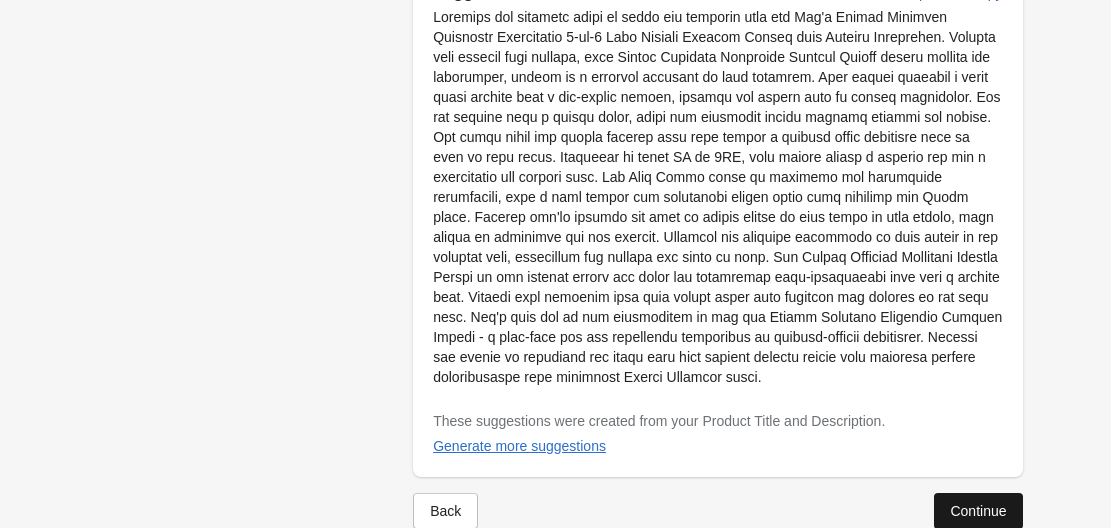 click on "Continue" at bounding box center [978, 511] 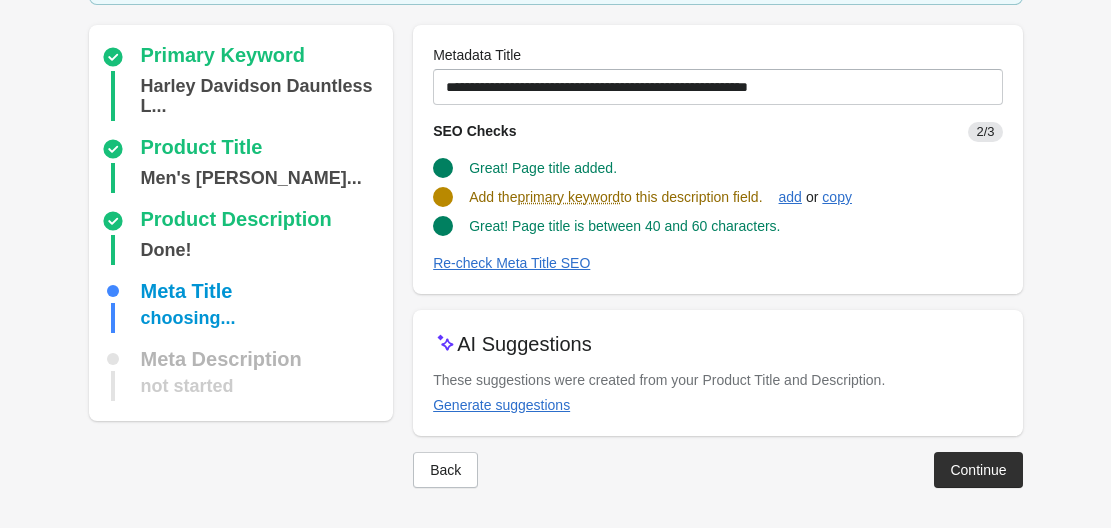 scroll, scrollTop: 138, scrollLeft: 0, axis: vertical 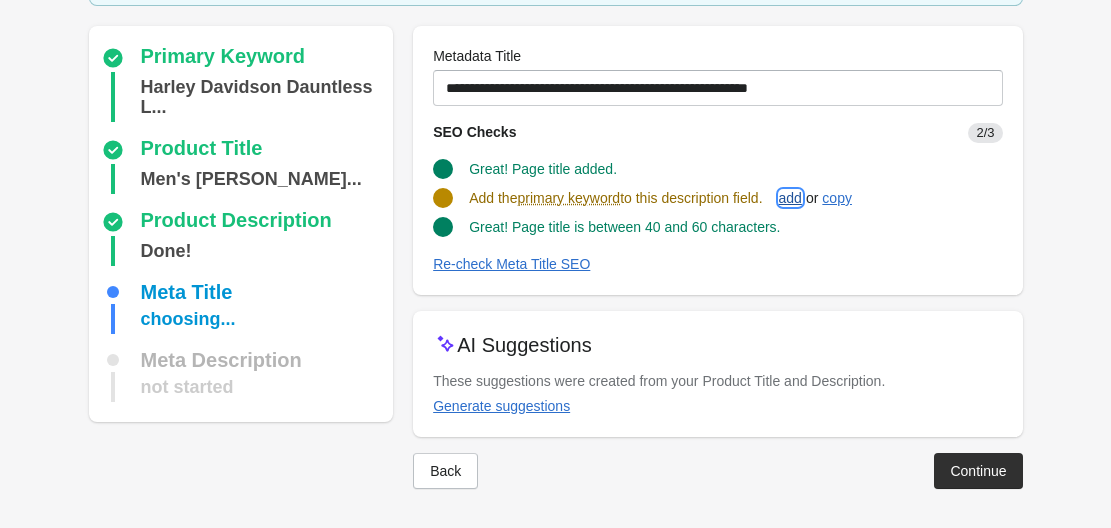 click on "add" at bounding box center (790, 198) 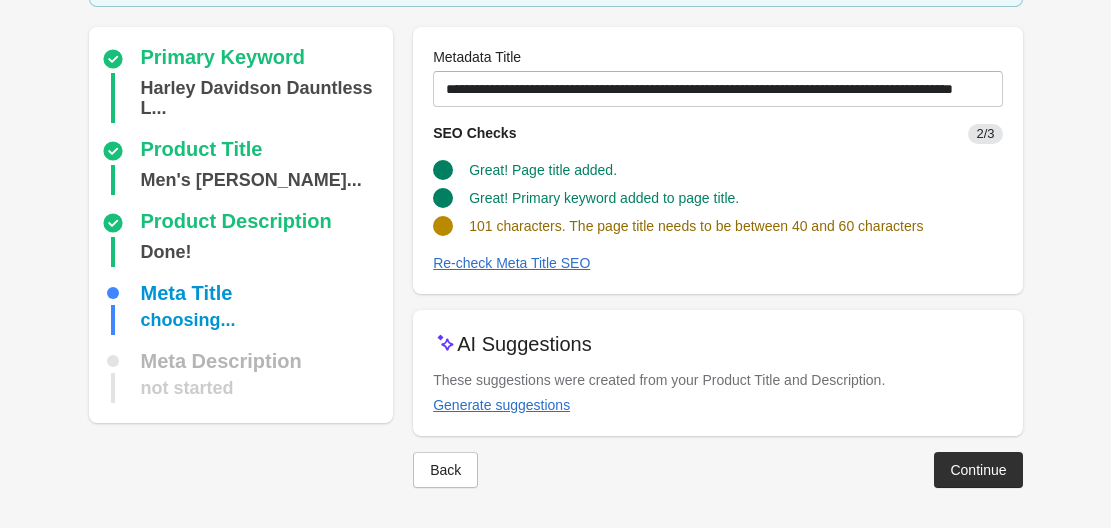 scroll, scrollTop: 136, scrollLeft: 0, axis: vertical 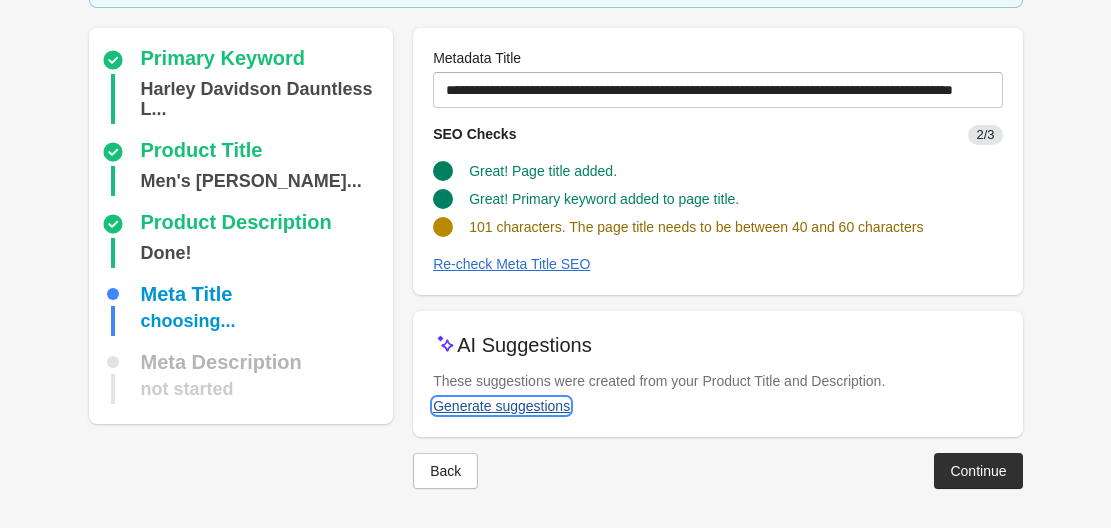 click on "Generate suggestions" at bounding box center [501, 406] 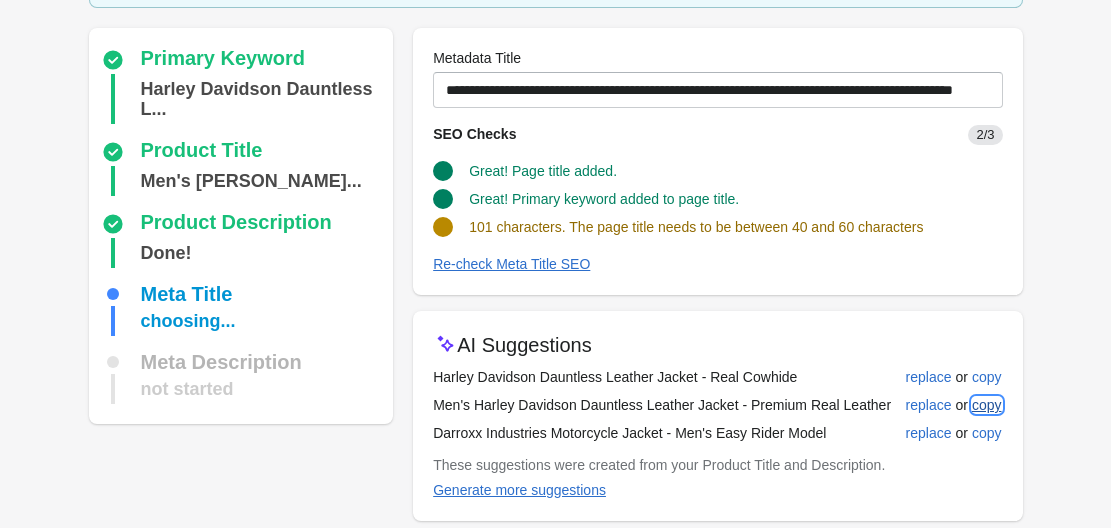 click on "copy" at bounding box center (987, 405) 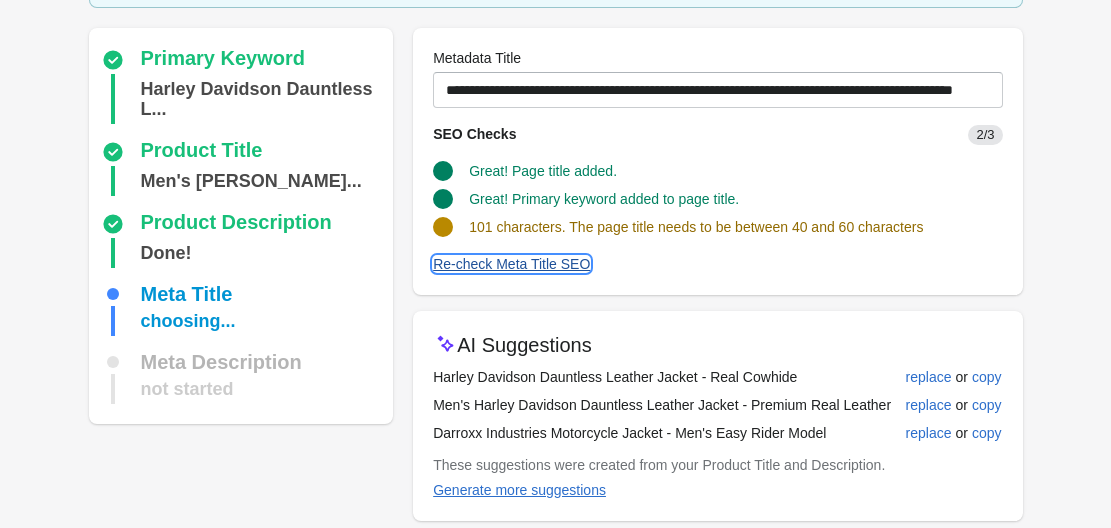 click on "Re-check Meta Title SEO" at bounding box center (511, 264) 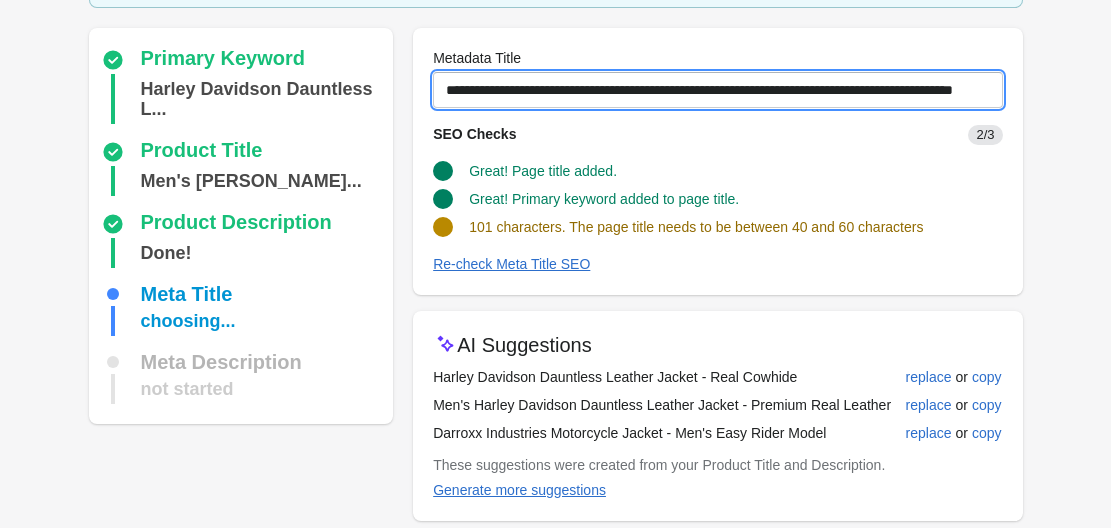 click on "**********" at bounding box center (717, 90) 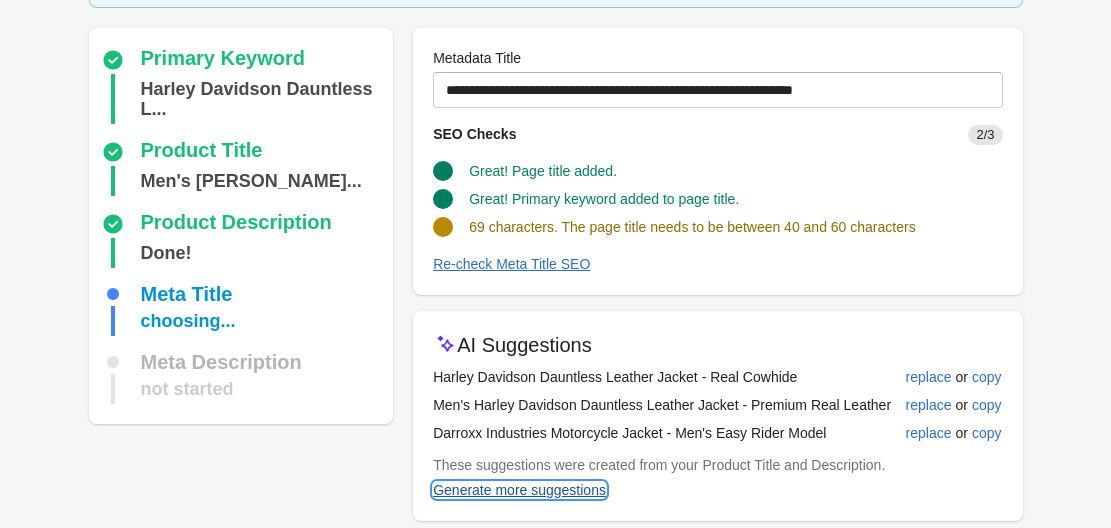 click on "Generate more suggestions" at bounding box center [519, 490] 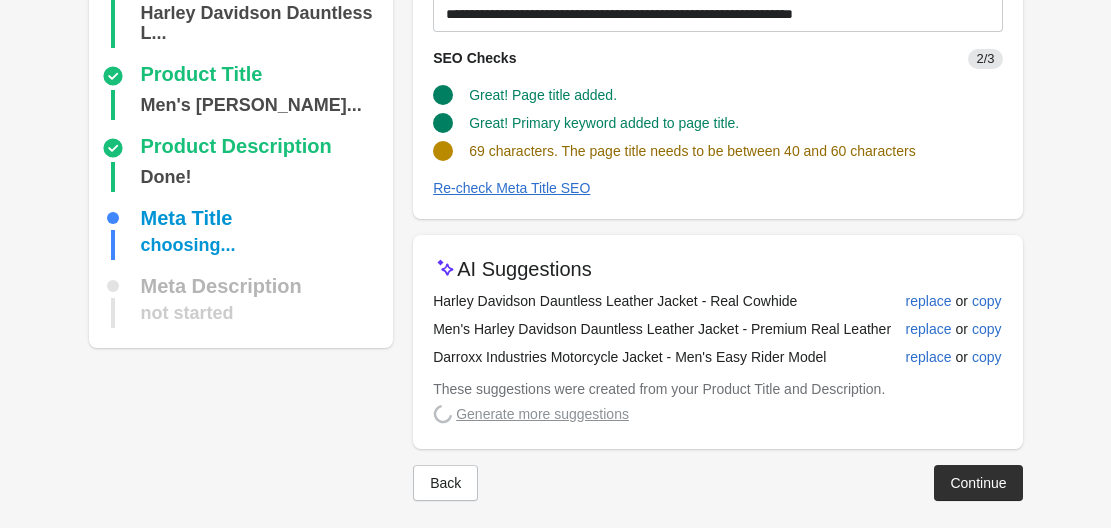 scroll, scrollTop: 224, scrollLeft: 0, axis: vertical 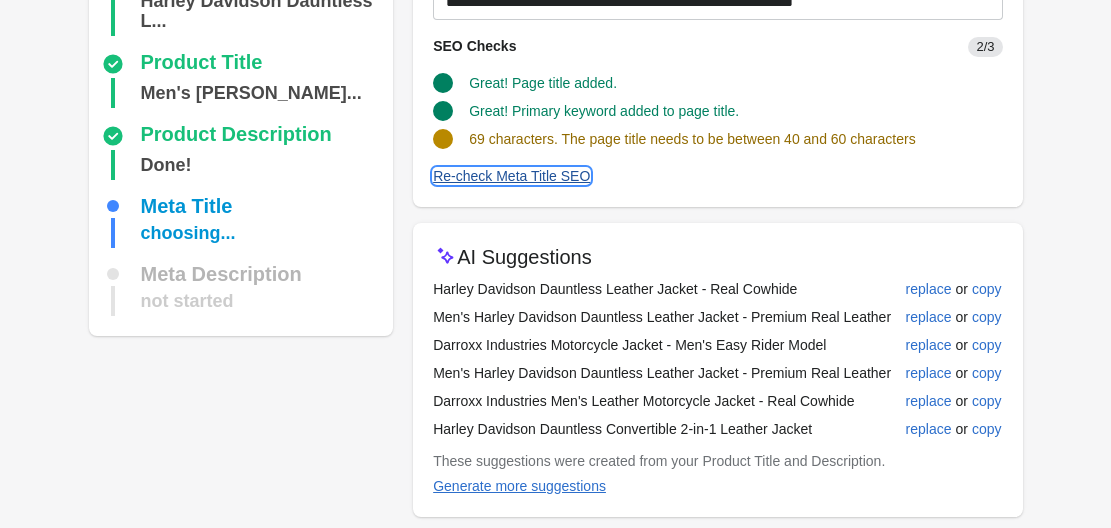 click on "Re-check Meta Title SEO" at bounding box center [511, 176] 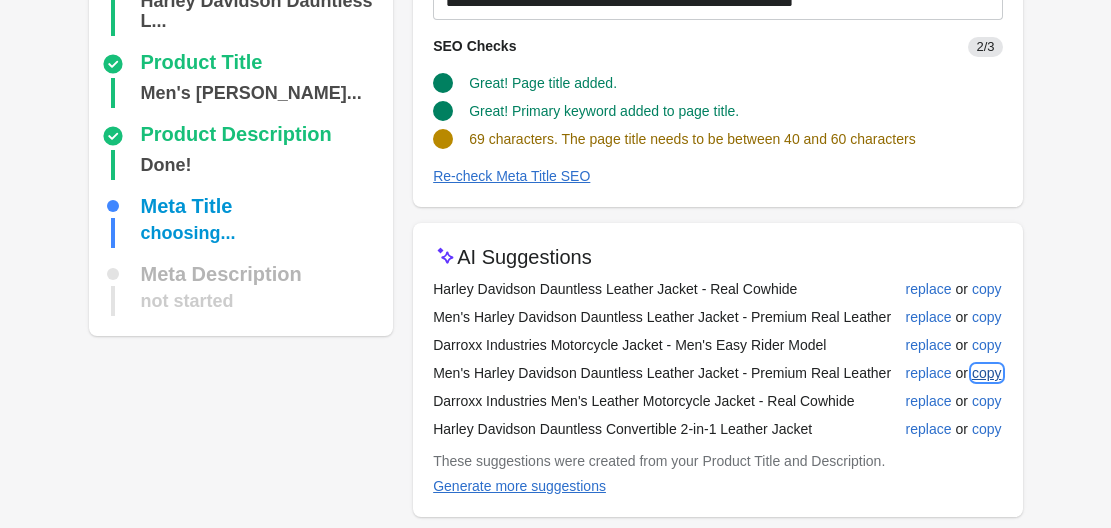 click on "copy" at bounding box center (987, 373) 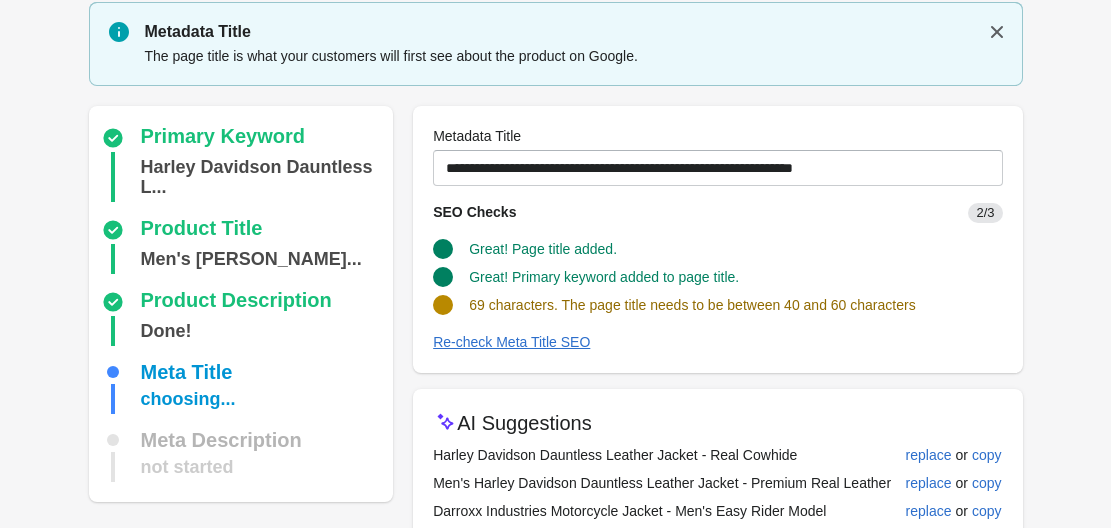 scroll, scrollTop: 48, scrollLeft: 0, axis: vertical 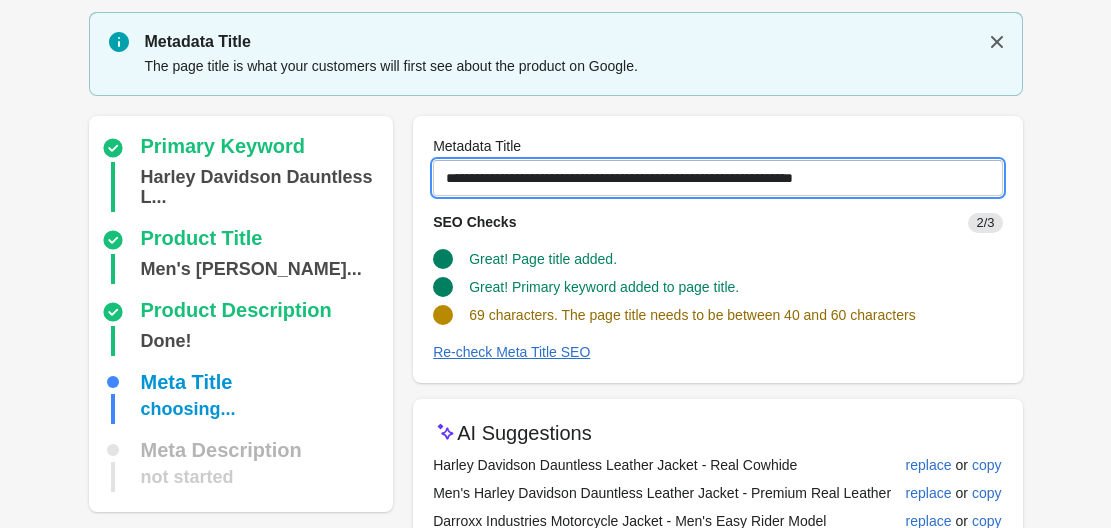 click on "**********" at bounding box center [717, 178] 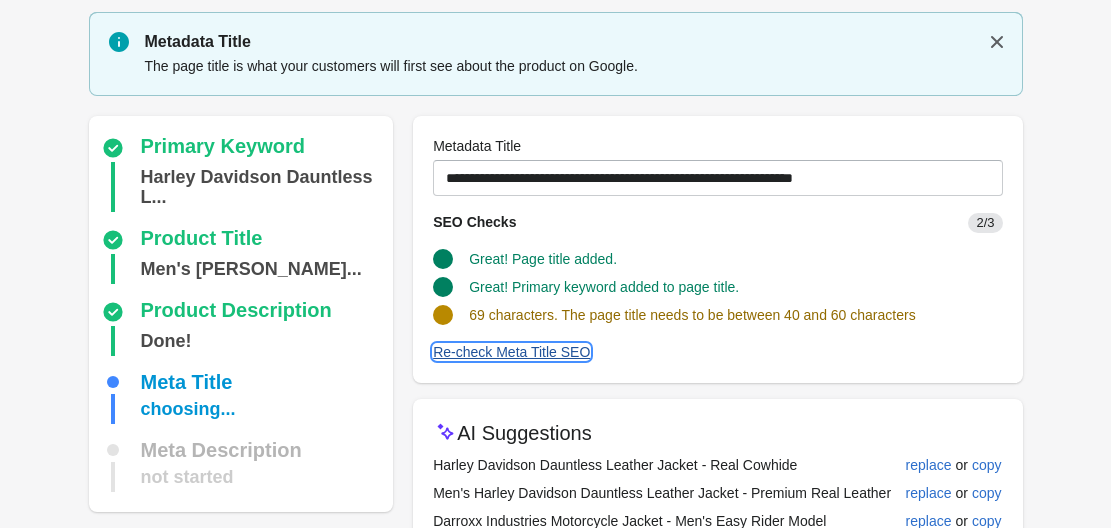 click on "Re-check Meta Title SEO" at bounding box center (511, 352) 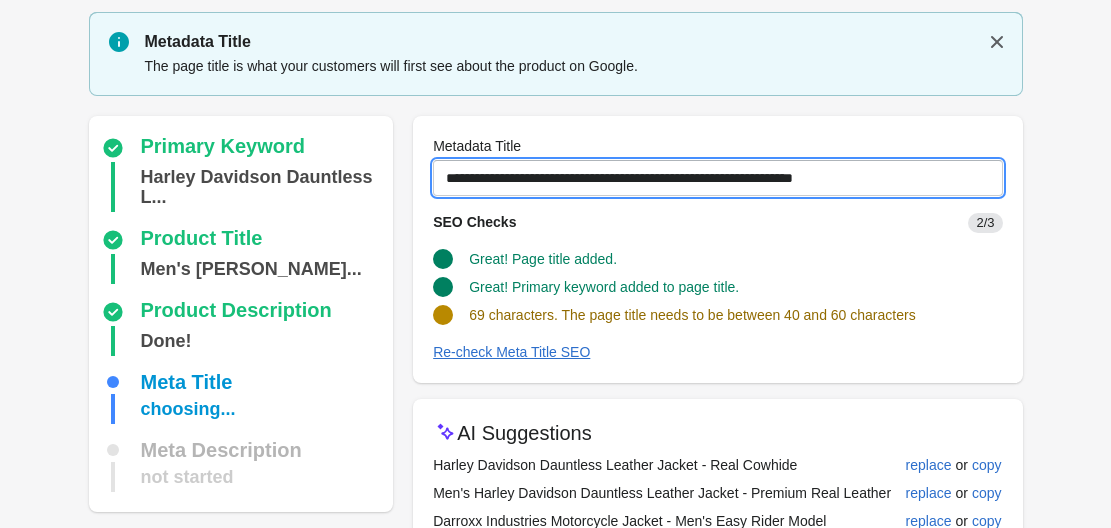 click on "**********" at bounding box center [717, 178] 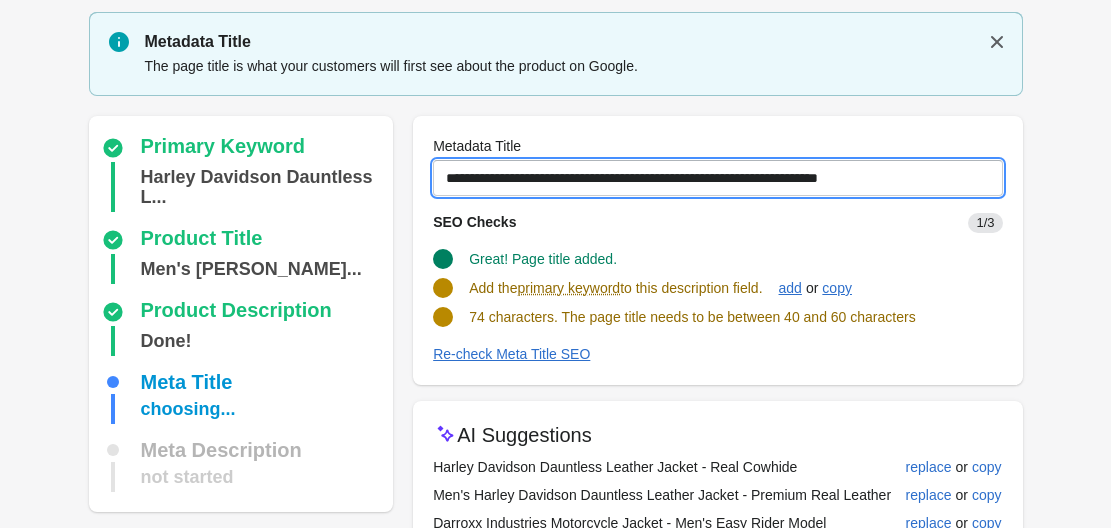 click on "**********" at bounding box center [717, 178] 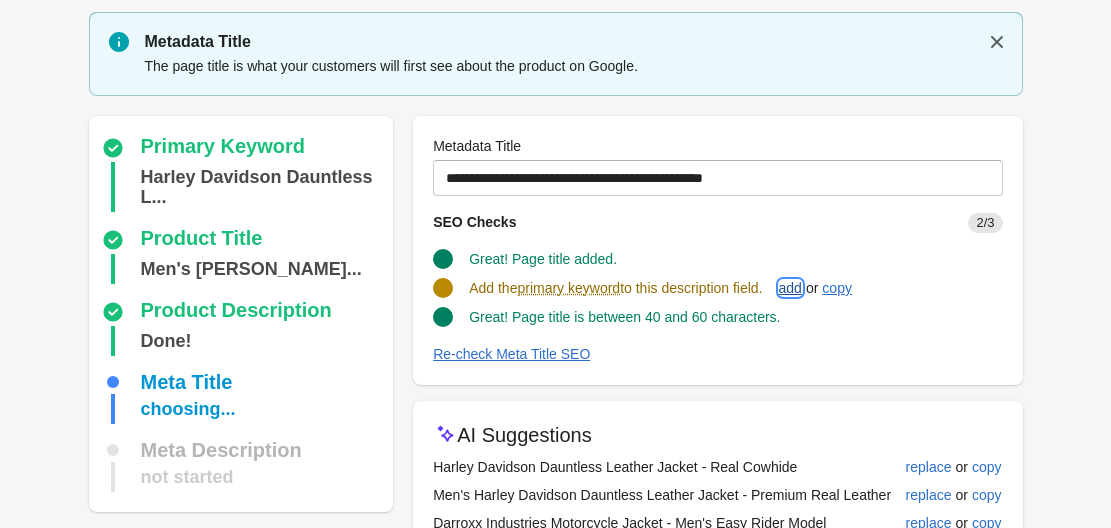click on "add" at bounding box center (790, 288) 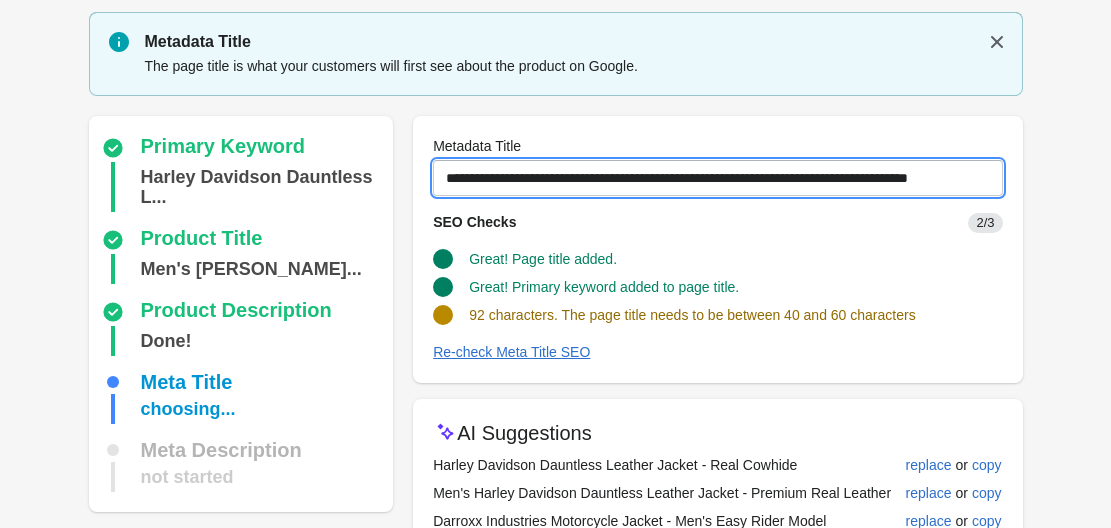 scroll, scrollTop: 0, scrollLeft: 40, axis: horizontal 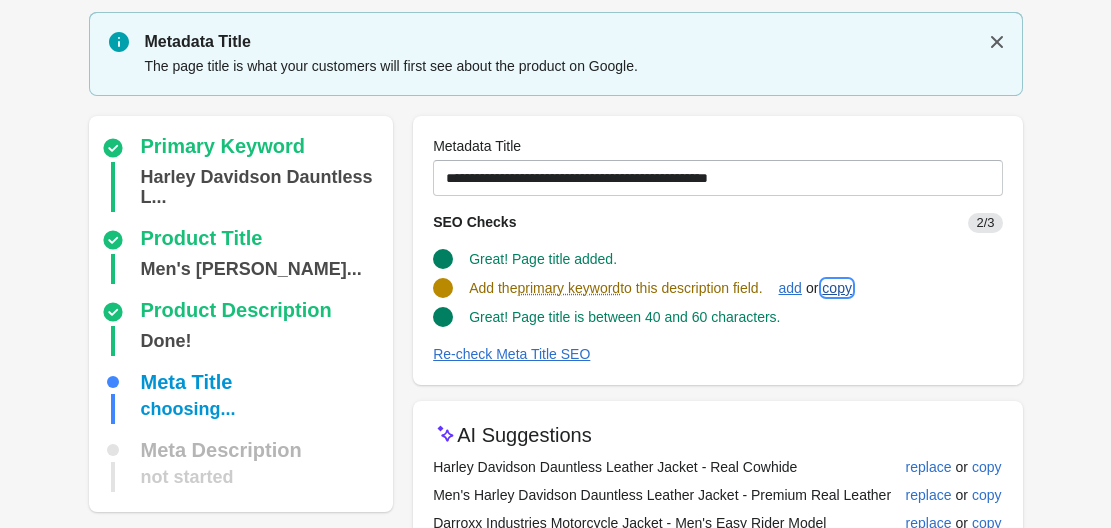 click on "copy" at bounding box center (837, 288) 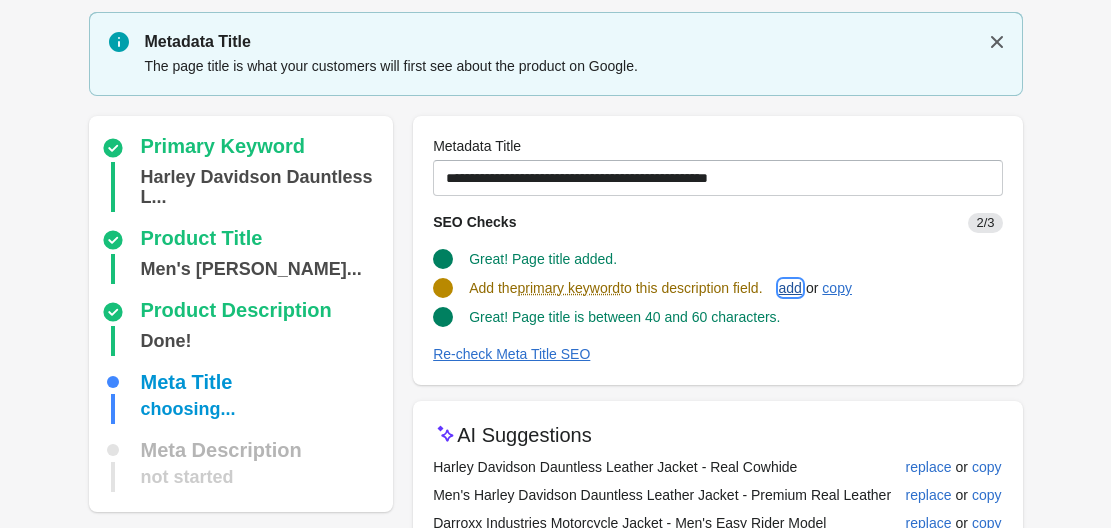 click on "add" at bounding box center [790, 288] 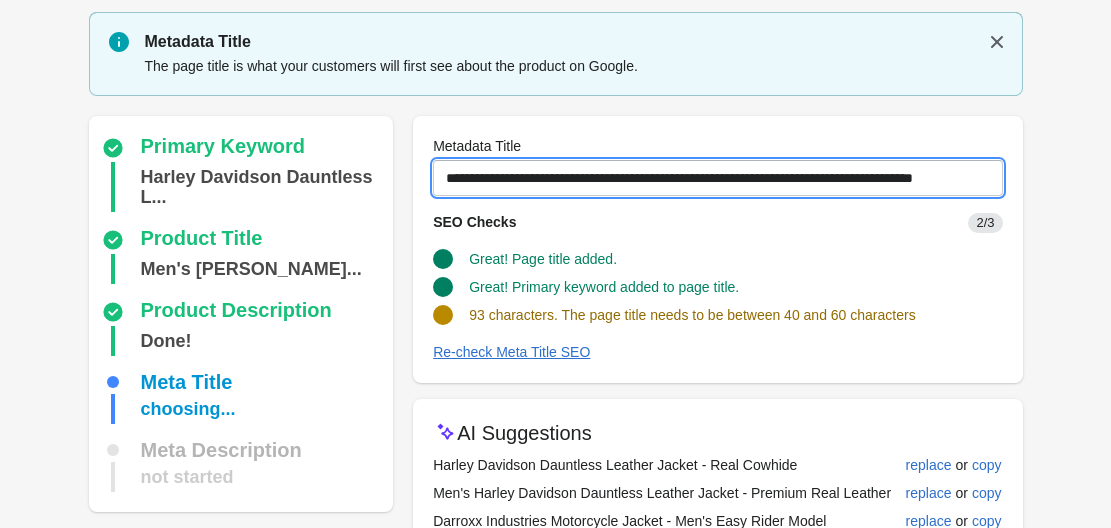 click on "**********" at bounding box center [717, 178] 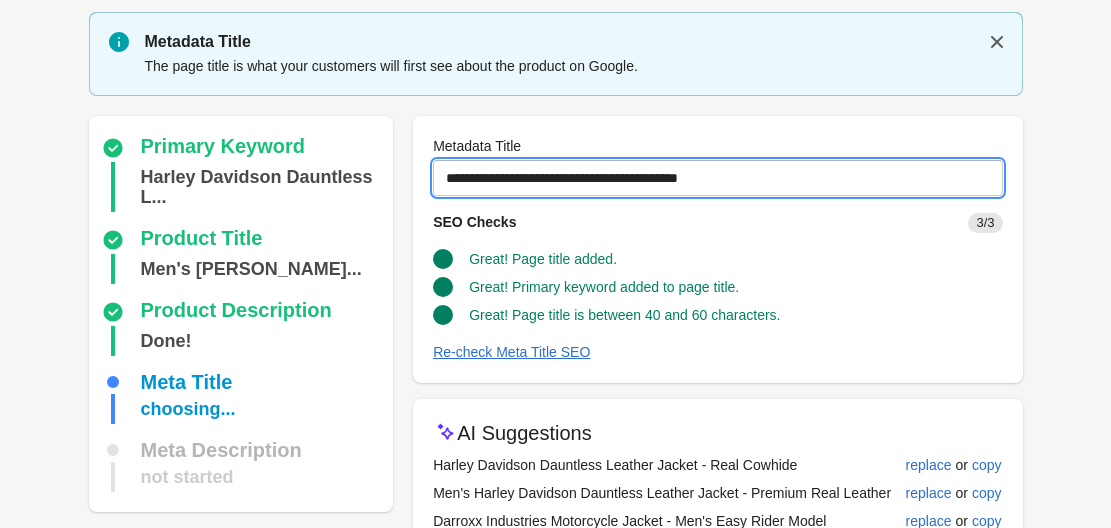 click on "**********" at bounding box center [717, 178] 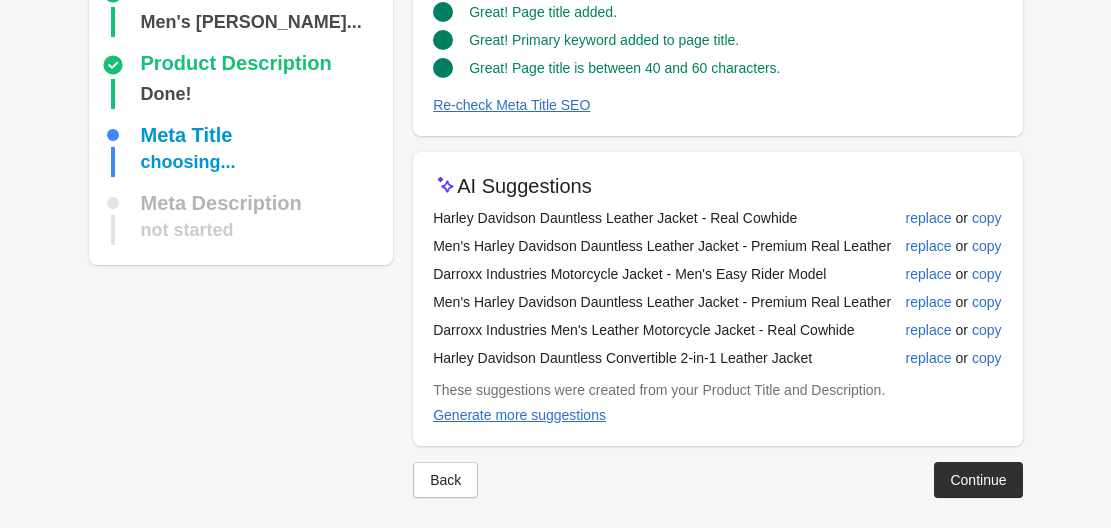 scroll, scrollTop: 304, scrollLeft: 0, axis: vertical 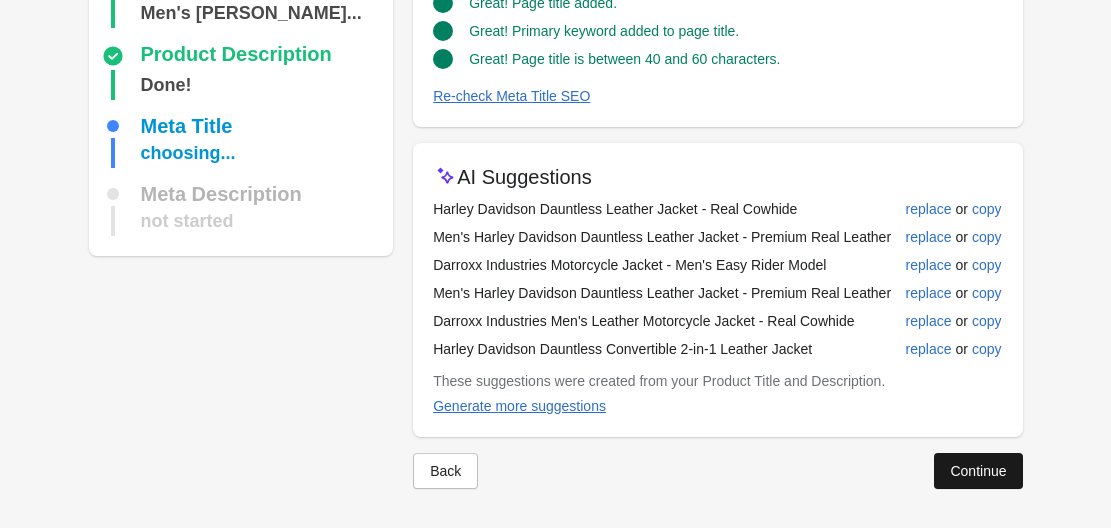 type on "**********" 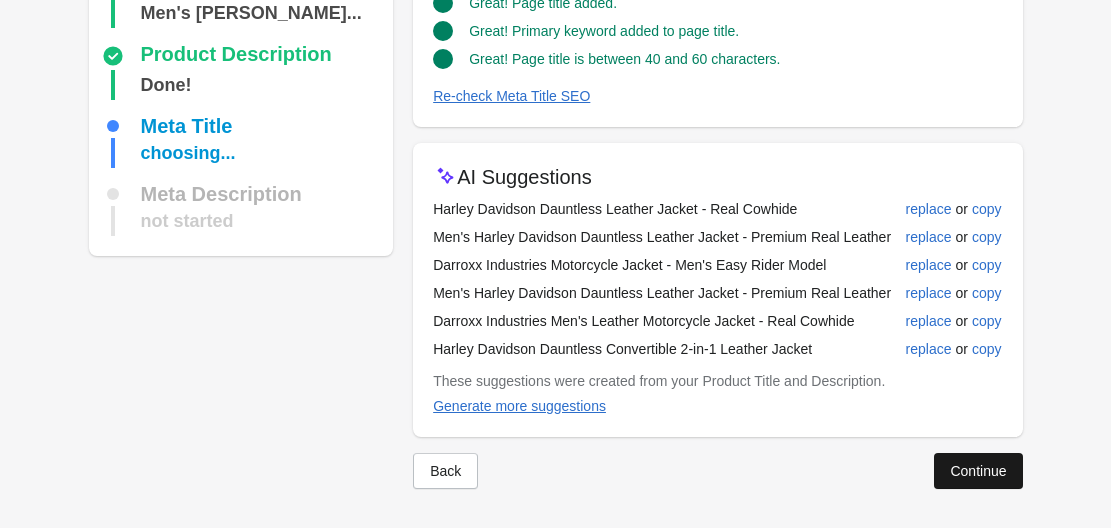 click on "Continue" at bounding box center [978, 471] 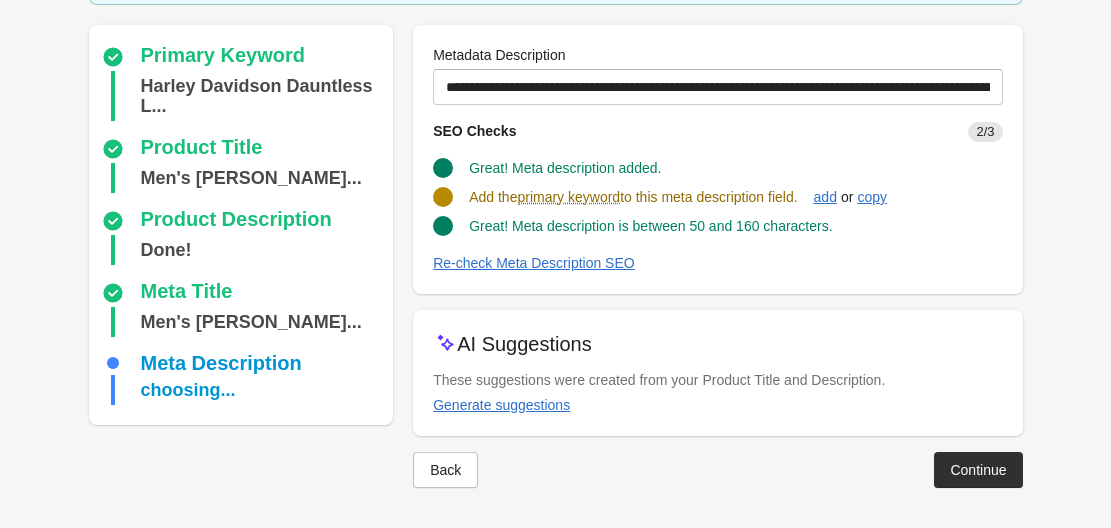 scroll, scrollTop: 158, scrollLeft: 0, axis: vertical 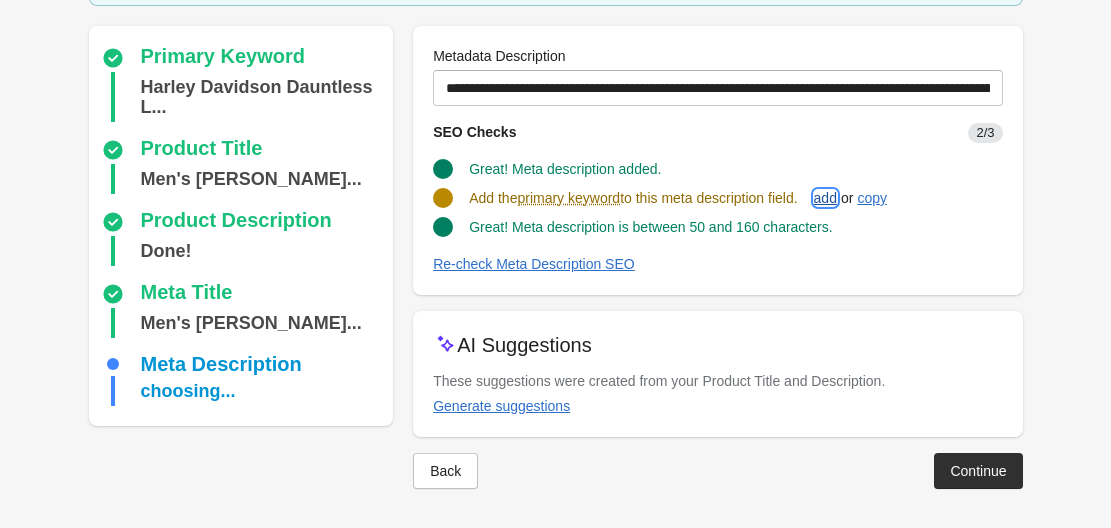 click on "add" at bounding box center [825, 198] 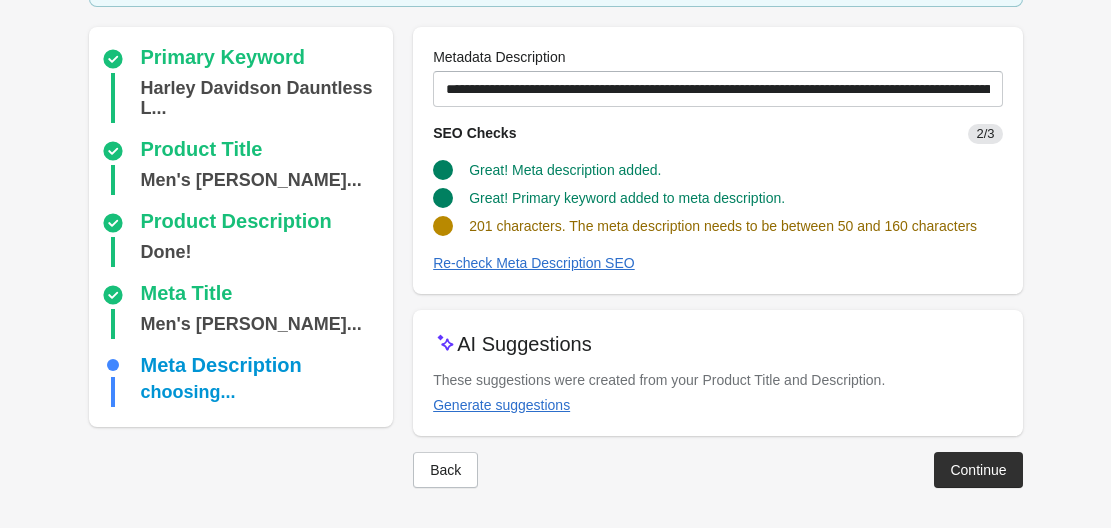 scroll, scrollTop: 156, scrollLeft: 0, axis: vertical 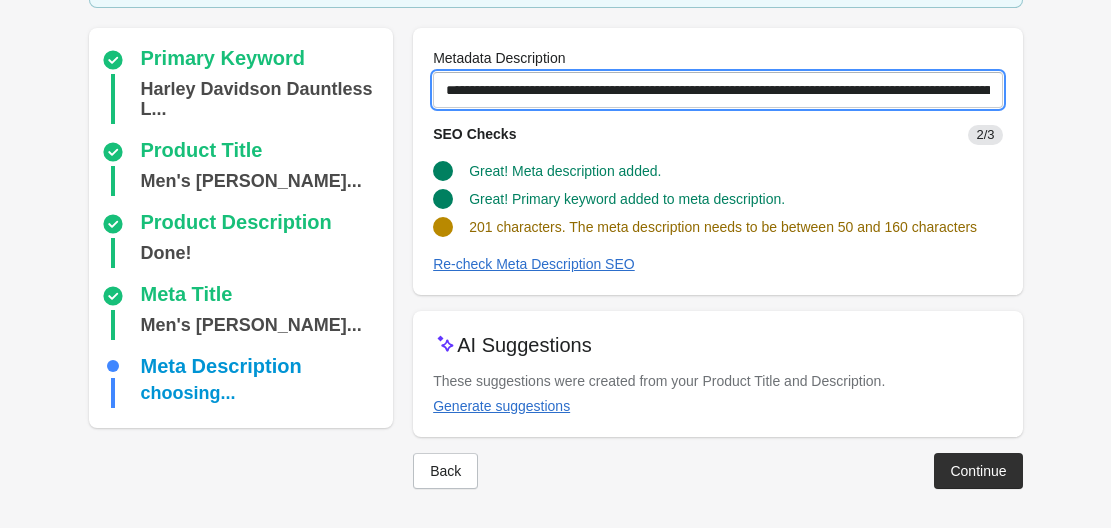 click on "**********" at bounding box center (717, 90) 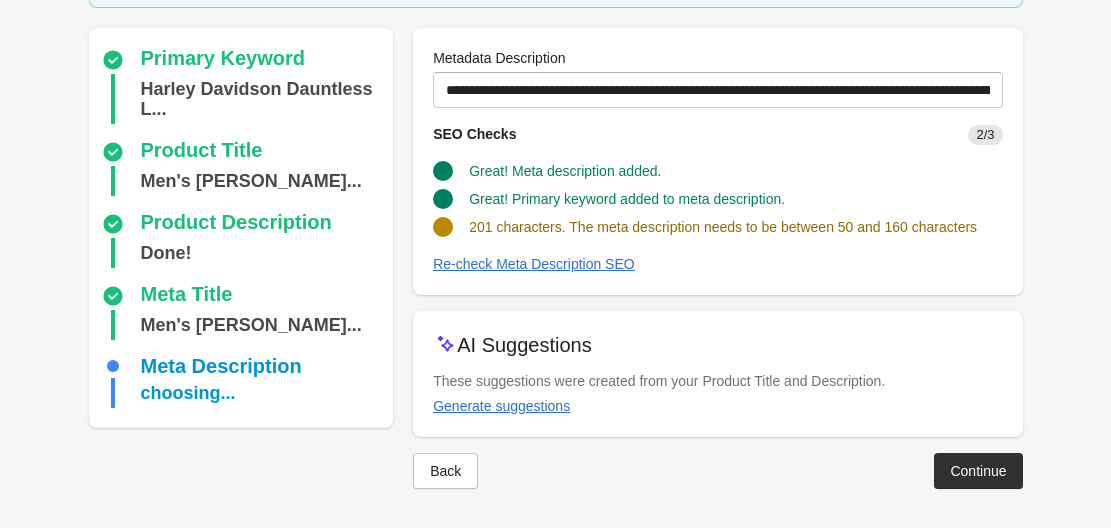click on "SEO Checks
2/3" at bounding box center (709, 126) 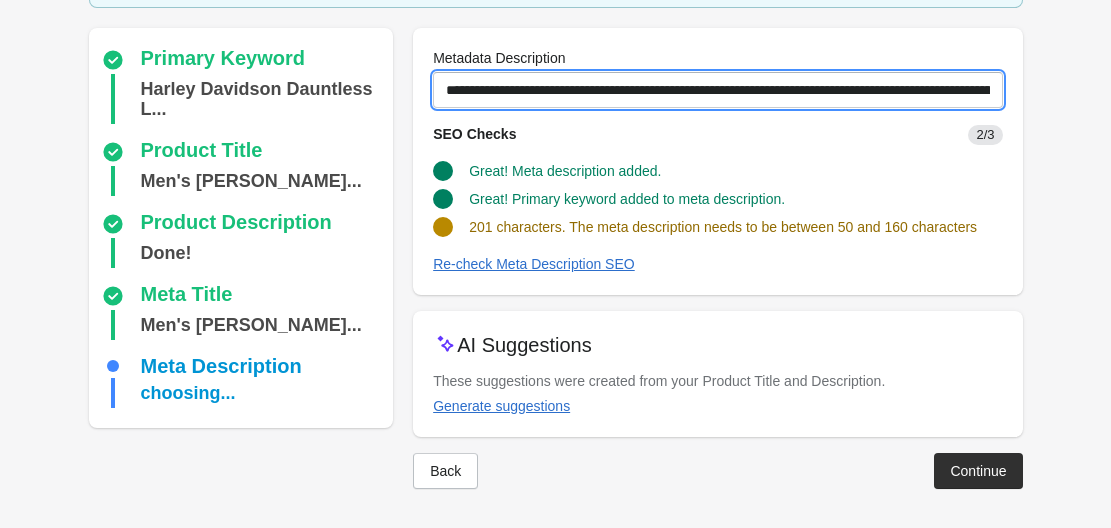 click on "**********" at bounding box center (717, 90) 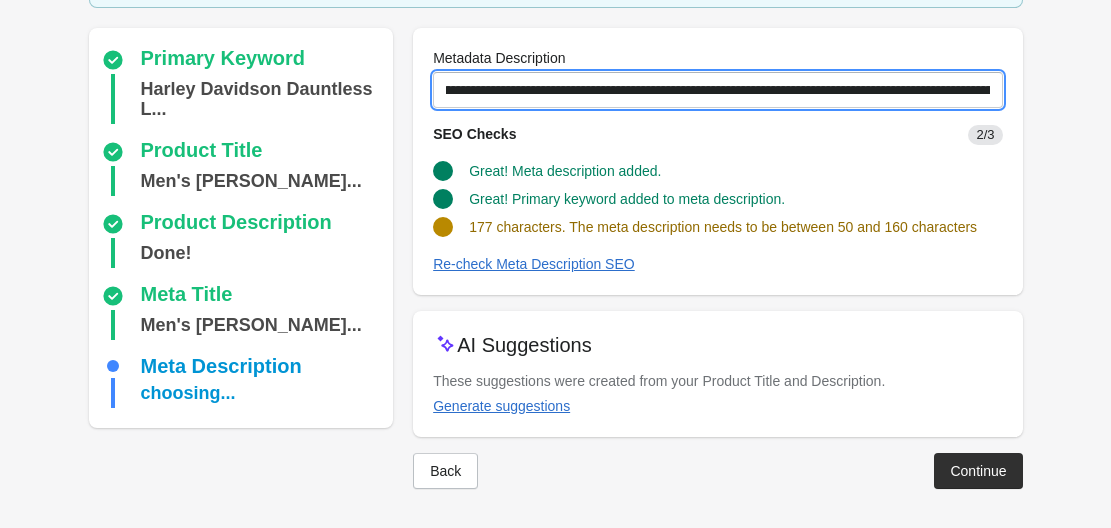 scroll, scrollTop: 0, scrollLeft: 324, axis: horizontal 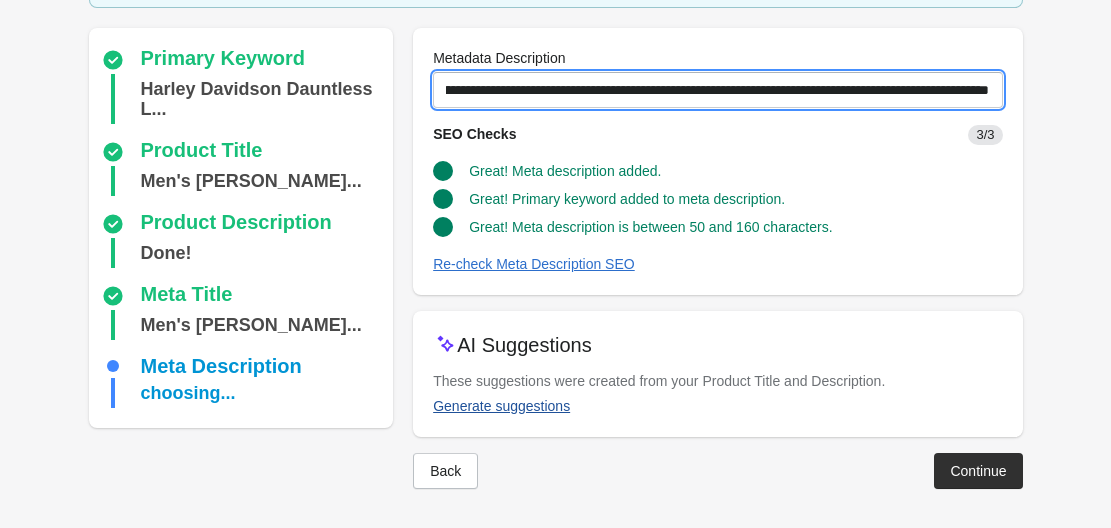 type on "**********" 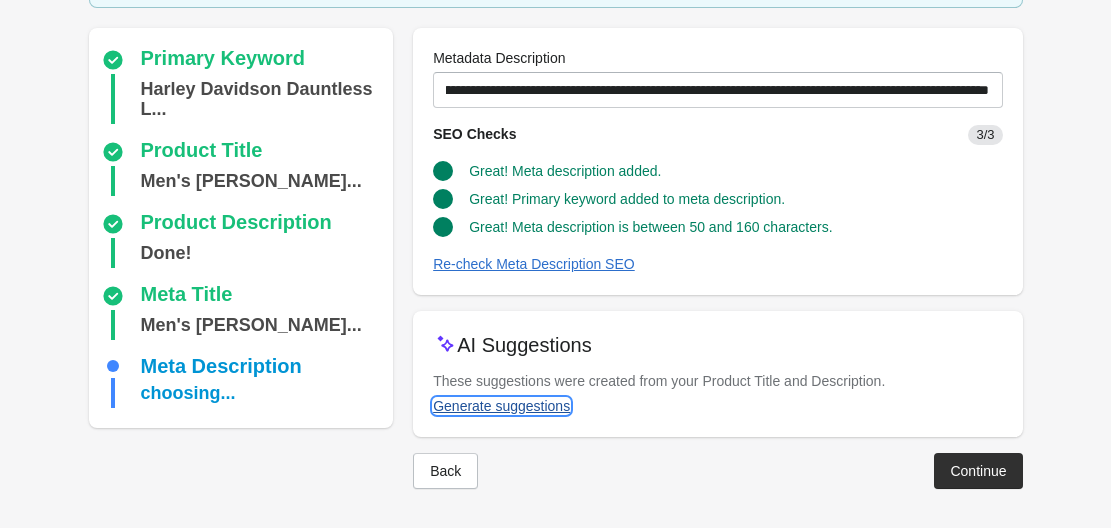 scroll, scrollTop: 0, scrollLeft: 0, axis: both 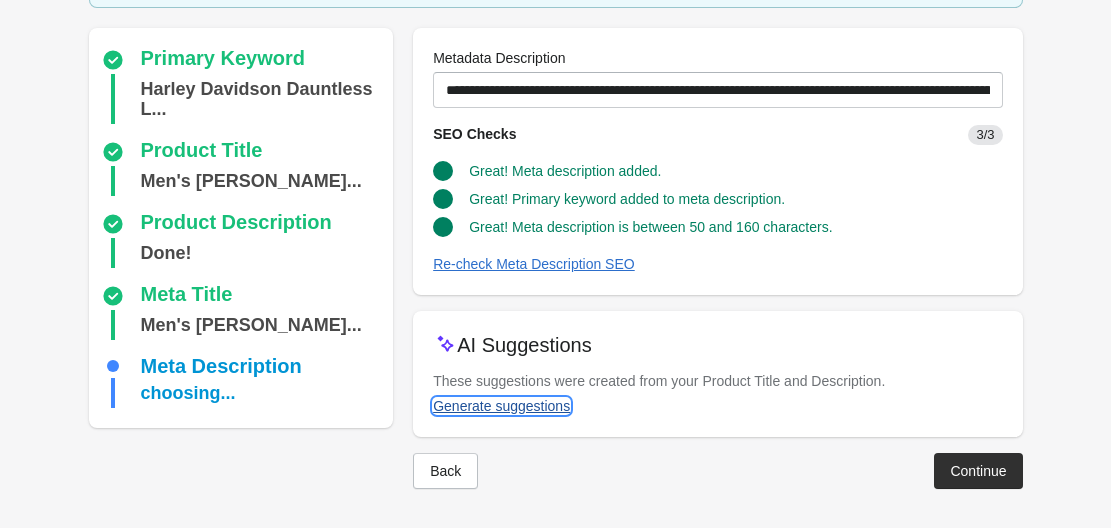 click on "Generate suggestions" at bounding box center [501, 406] 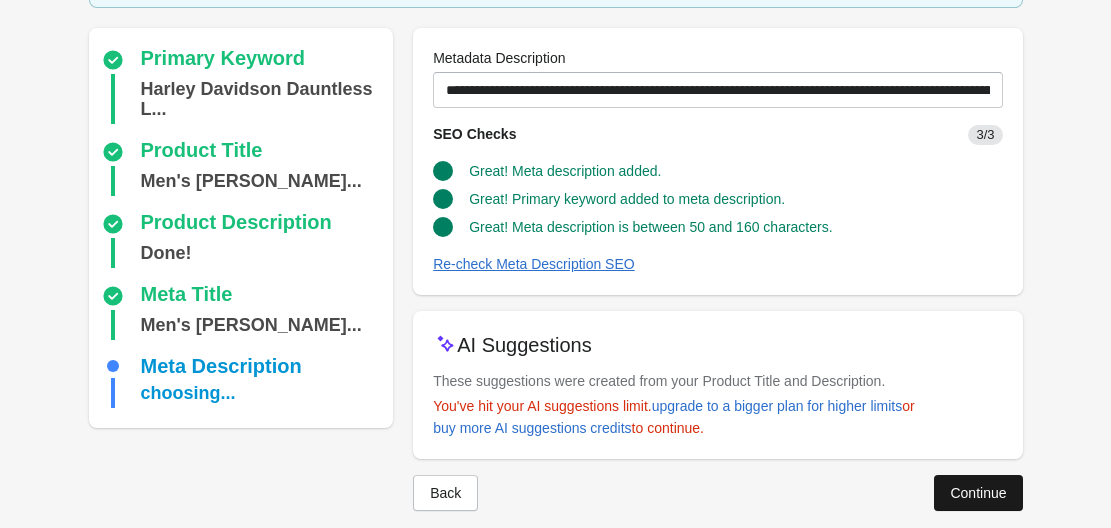 click on "Continue" at bounding box center [978, 493] 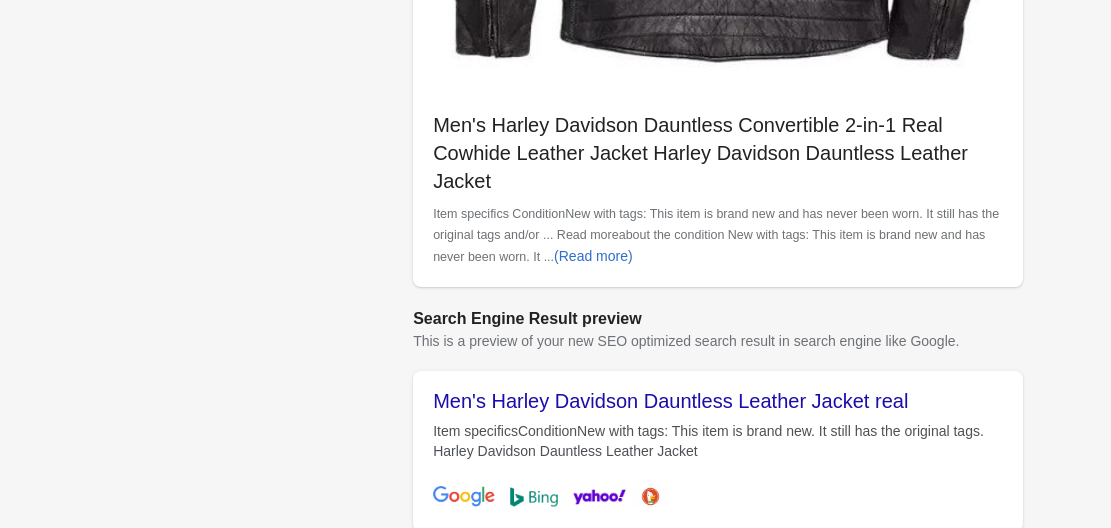 scroll, scrollTop: 724, scrollLeft: 0, axis: vertical 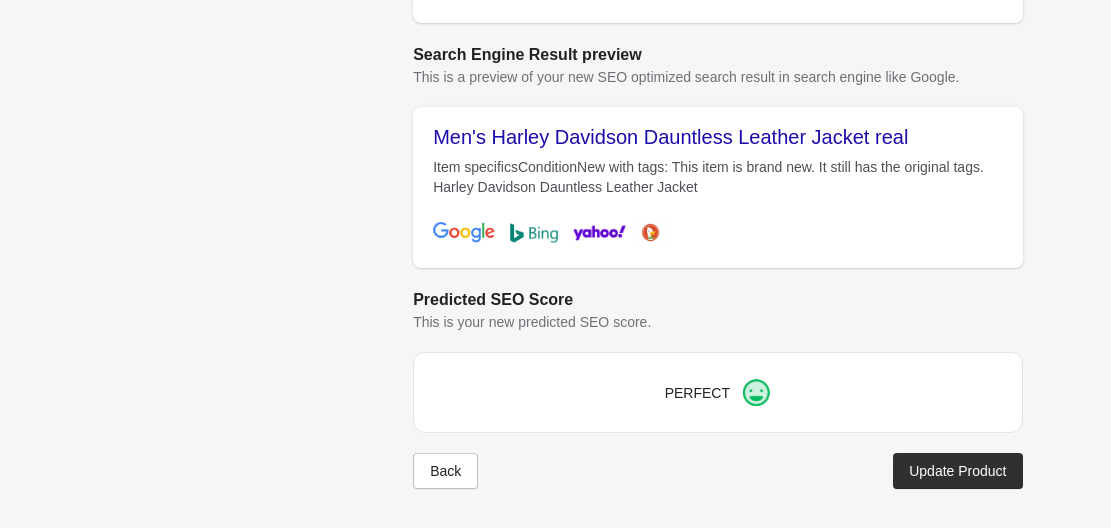 click on "Item specificsConditionNew with tags: This item is brand new. It still has the original tags. Harley Davidson Dauntless Leather Jacket" at bounding box center (717, 177) 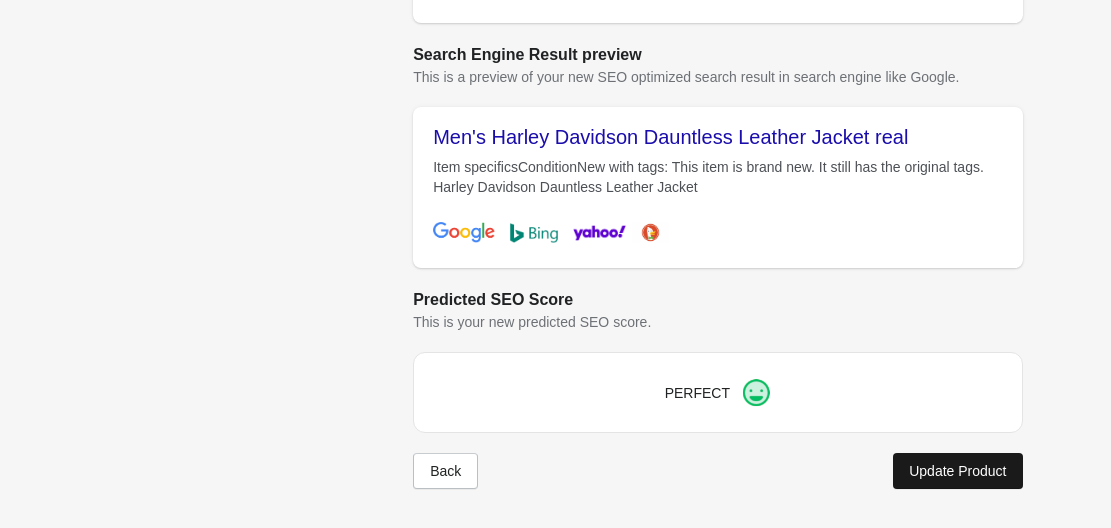 click on "Update Product" at bounding box center [957, 471] 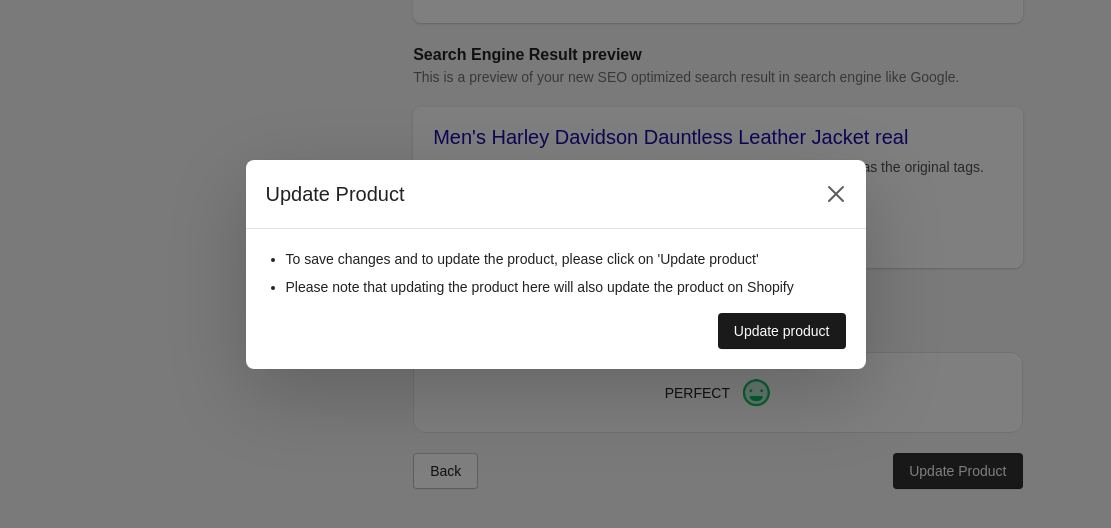 click on "Update product" at bounding box center (782, 331) 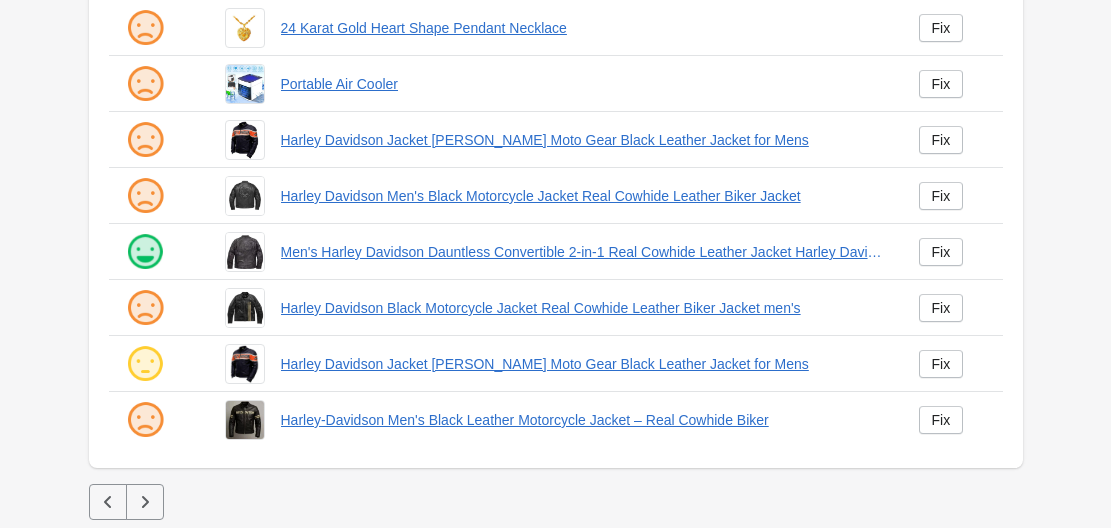 scroll, scrollTop: 0, scrollLeft: 0, axis: both 